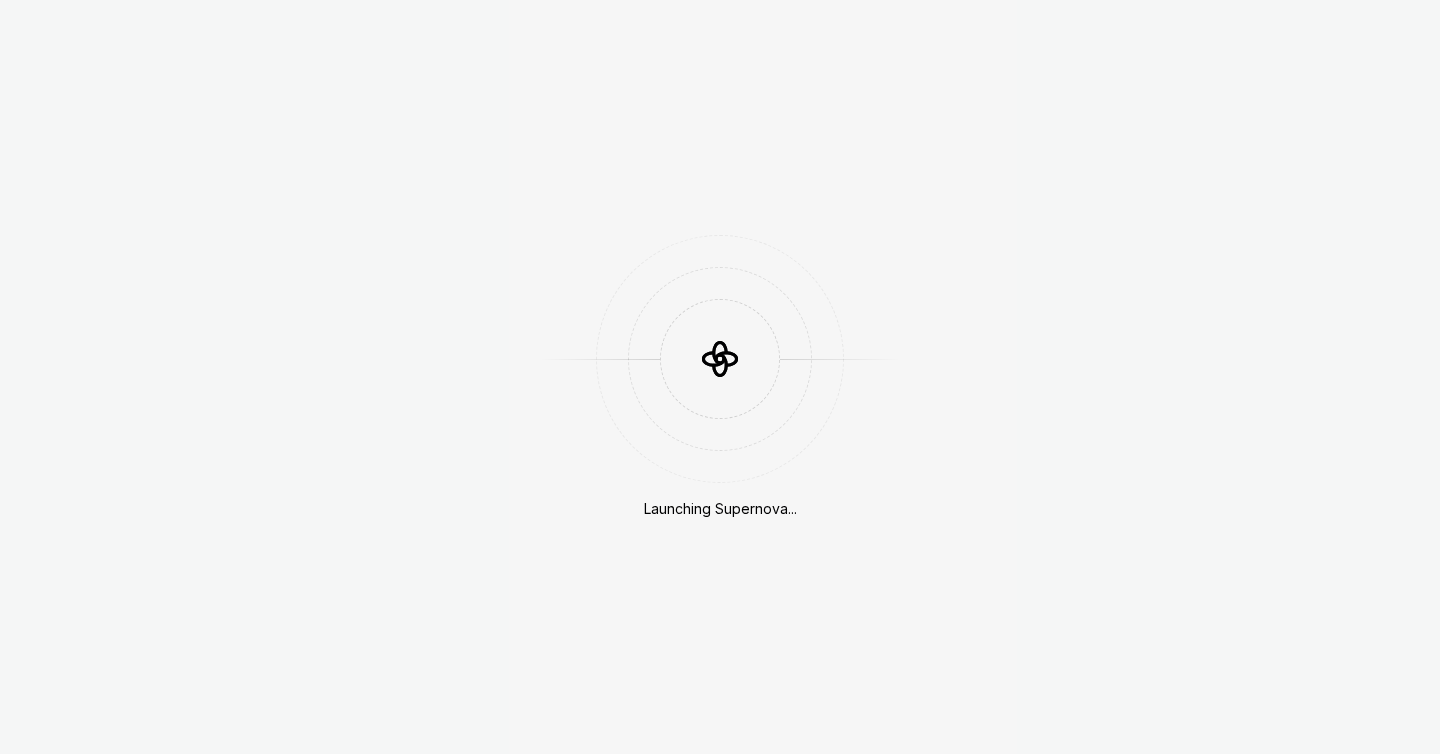 scroll, scrollTop: 0, scrollLeft: 0, axis: both 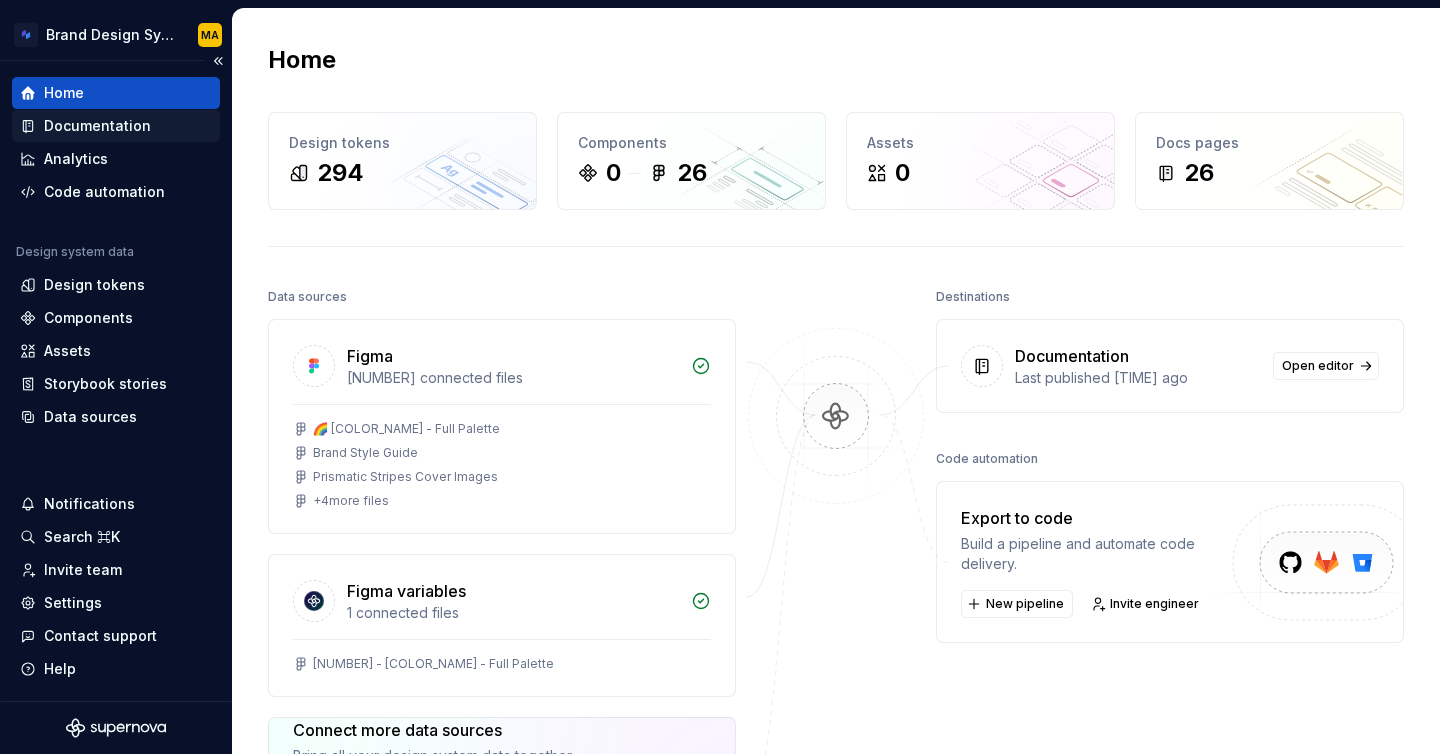 click on "Documentation" at bounding box center (97, 126) 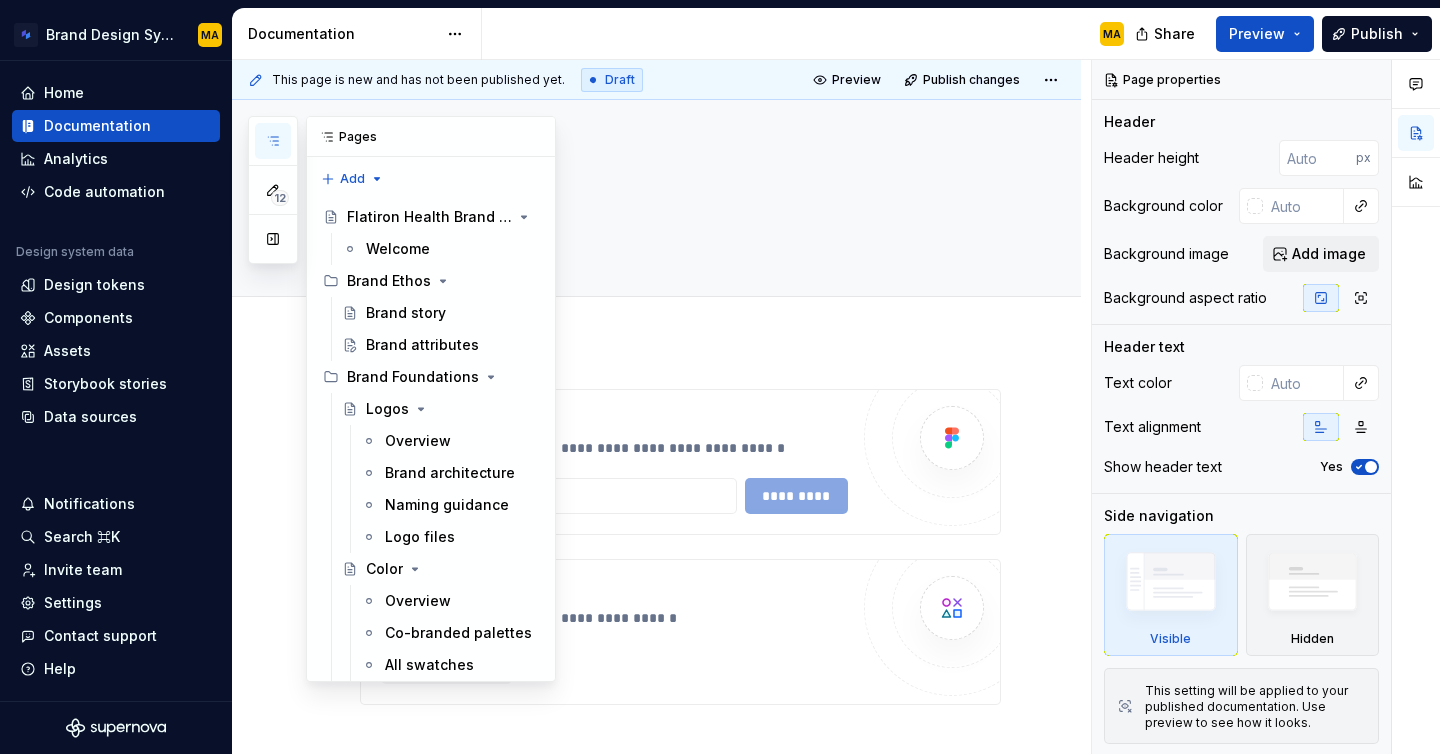 click 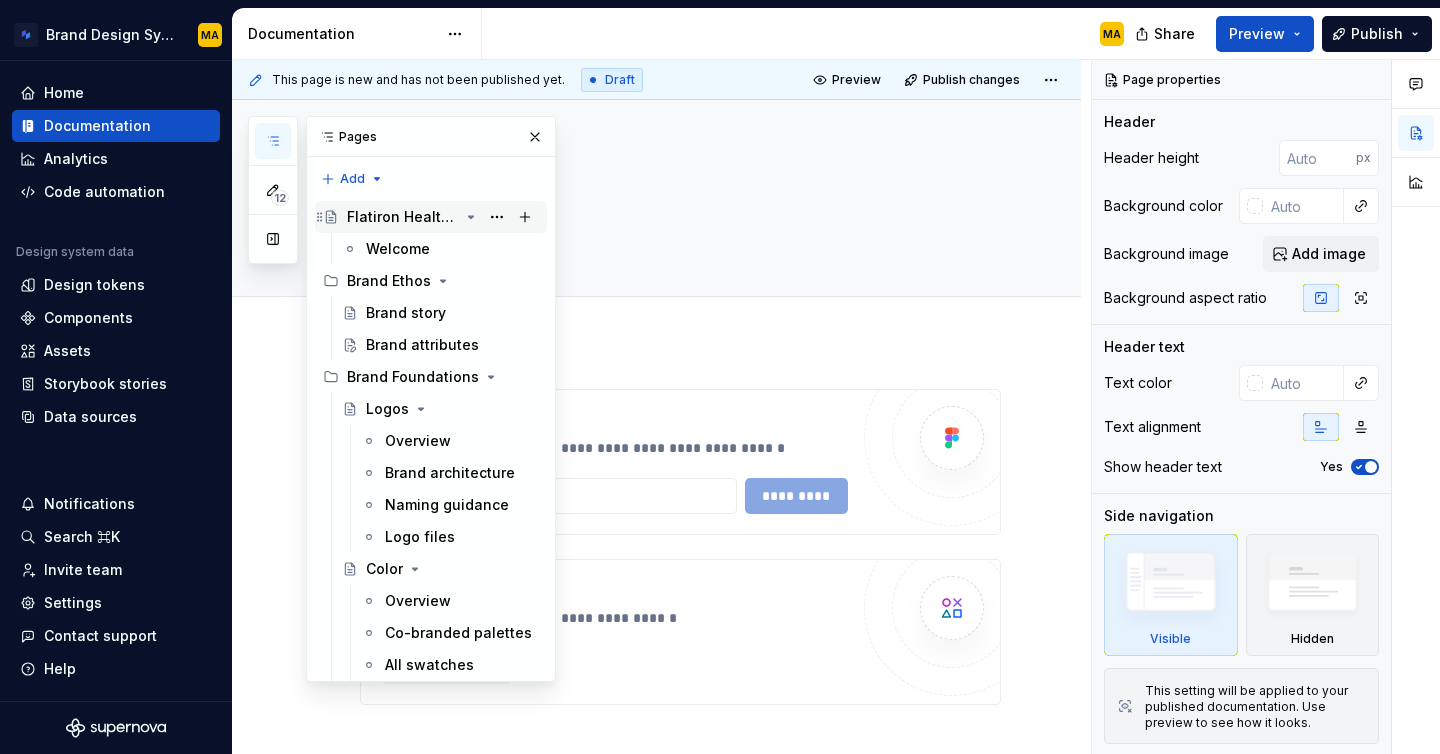 click on "Flatiron Health Brand Guidelines" at bounding box center (403, 217) 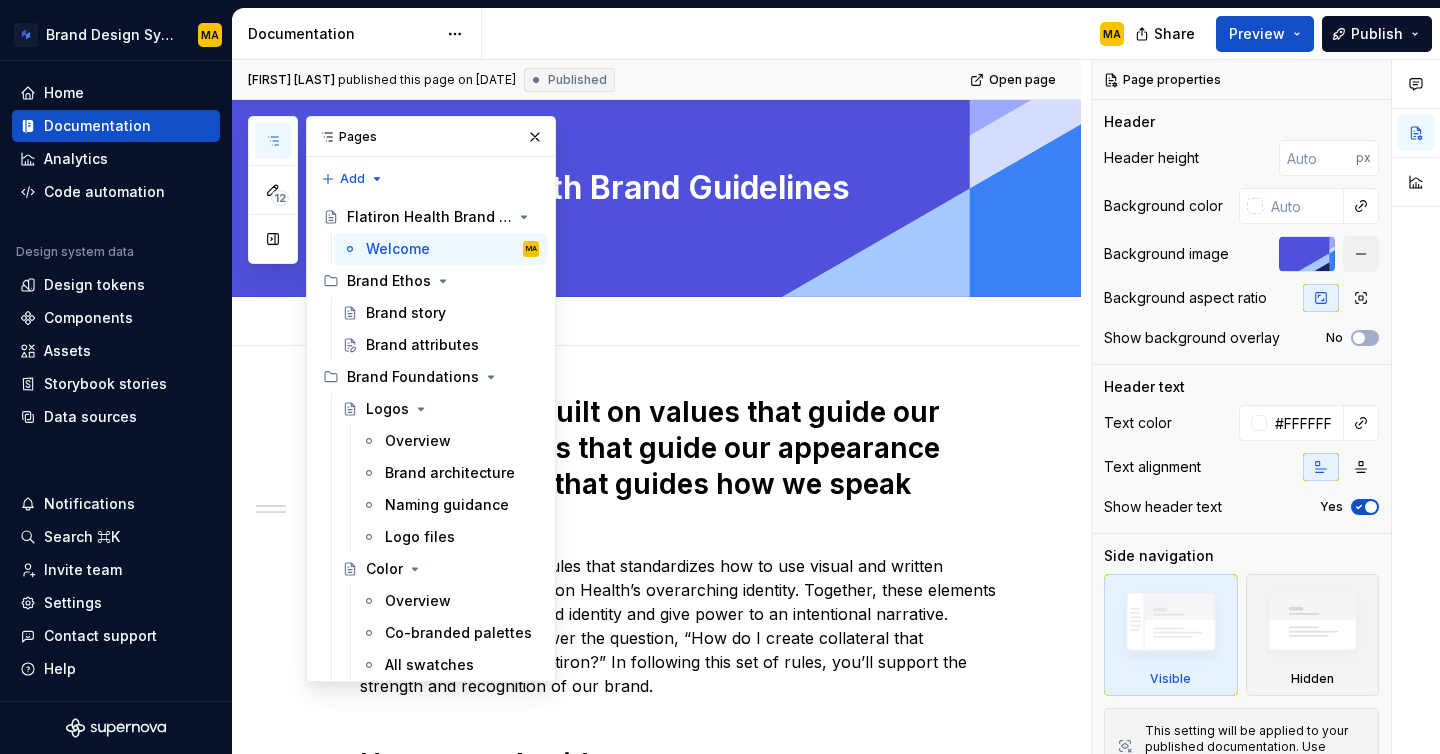 click on "MA" at bounding box center [811, 34] 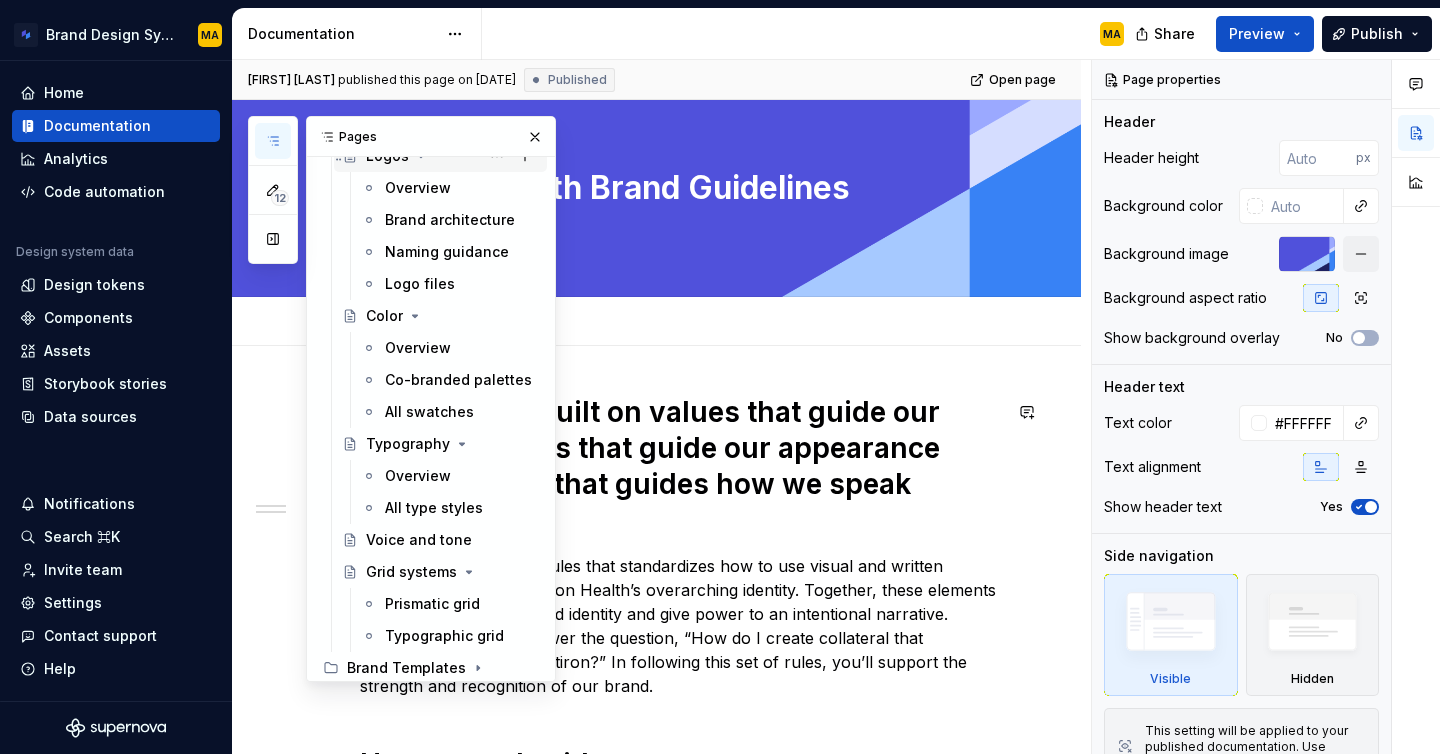scroll, scrollTop: 452, scrollLeft: 0, axis: vertical 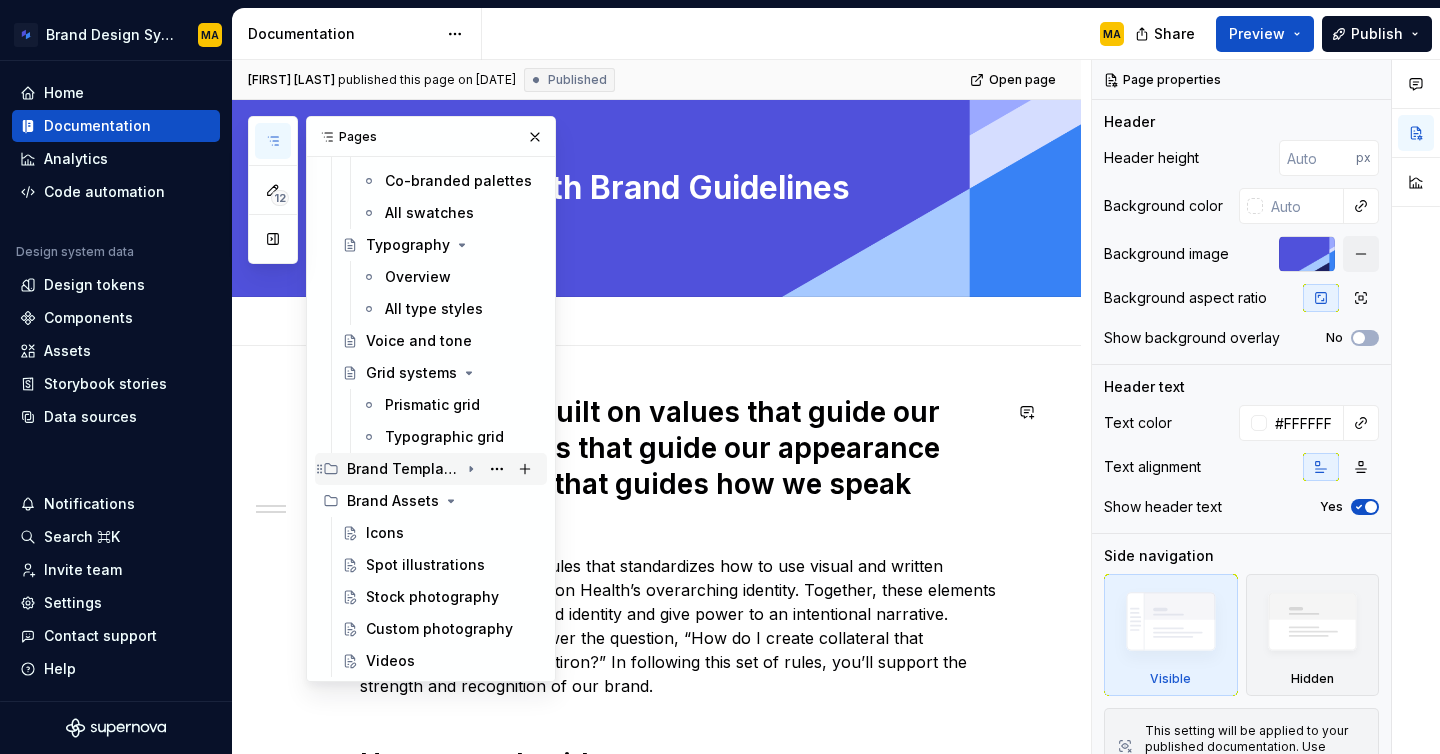 click 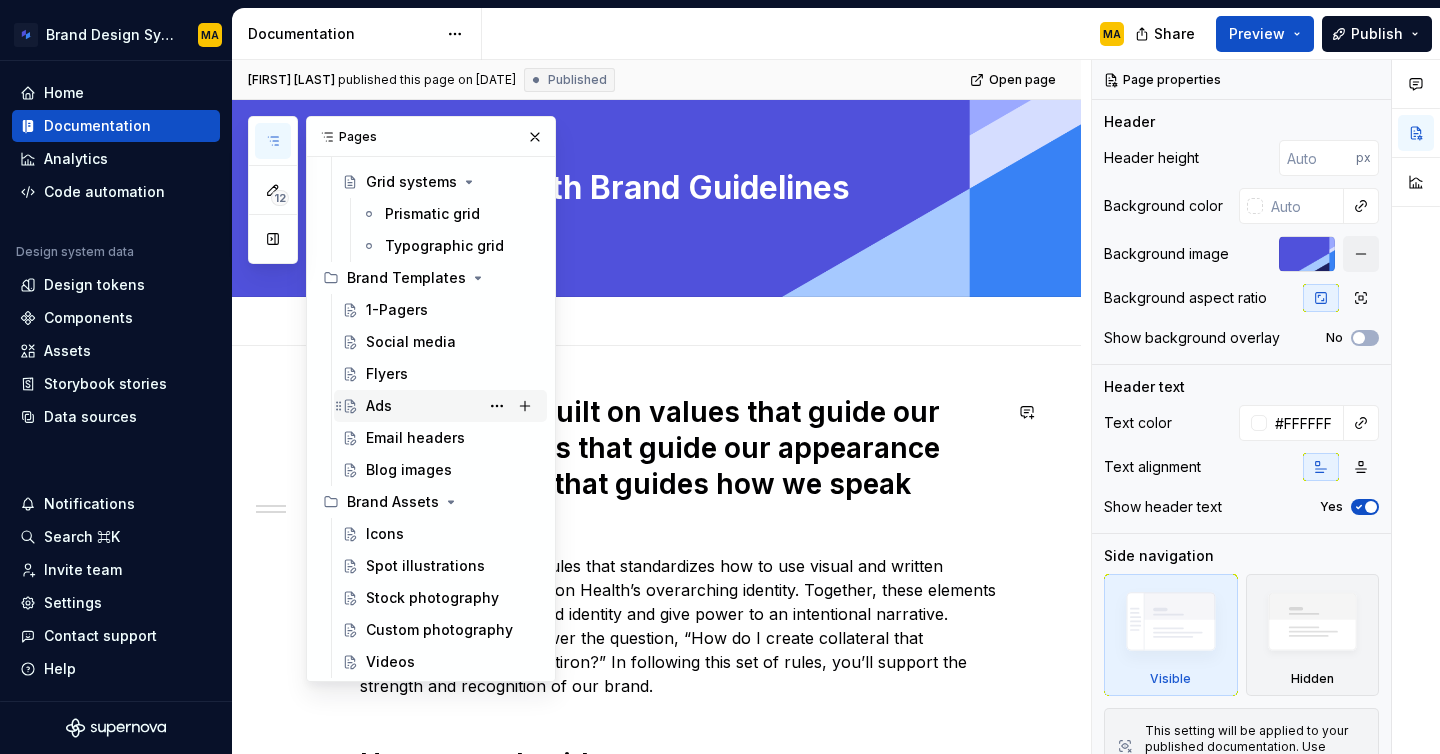 scroll, scrollTop: 644, scrollLeft: 0, axis: vertical 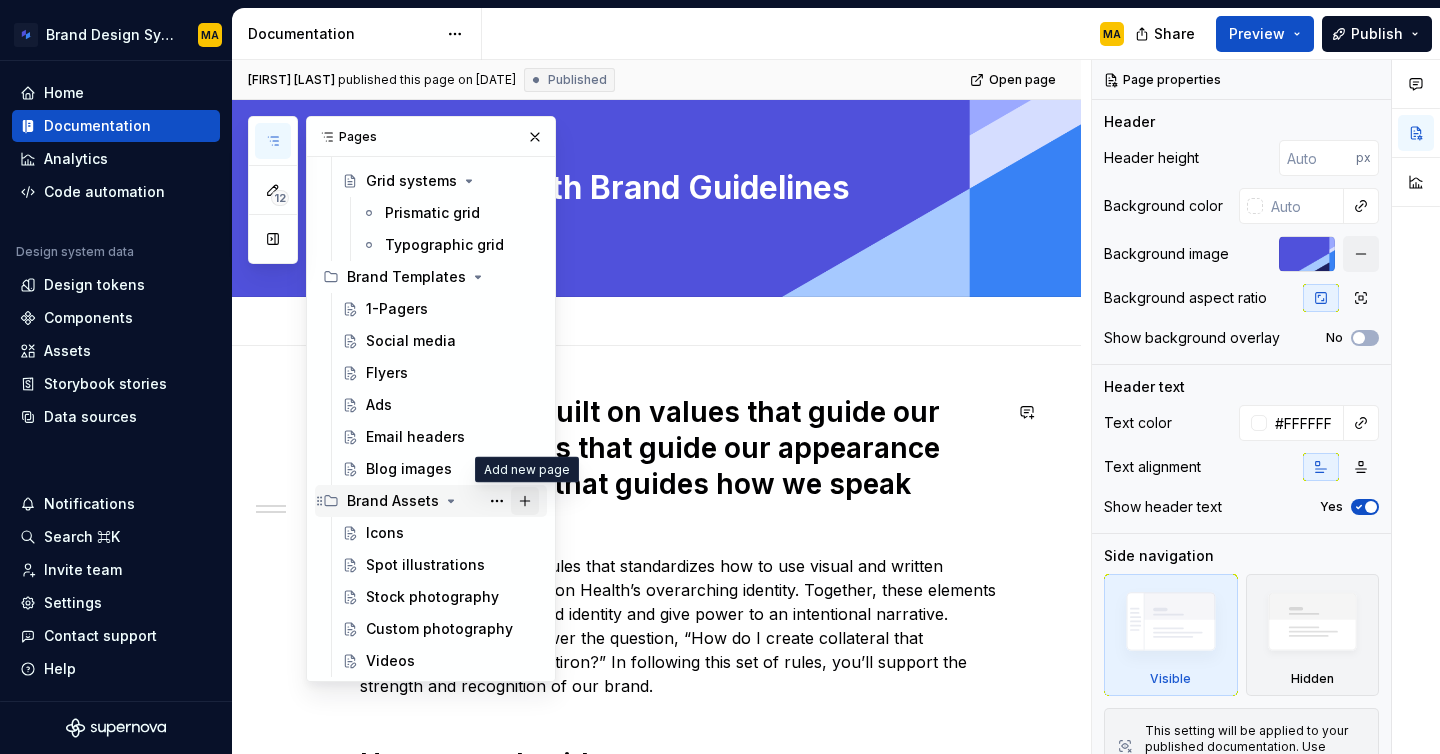 click at bounding box center (525, 501) 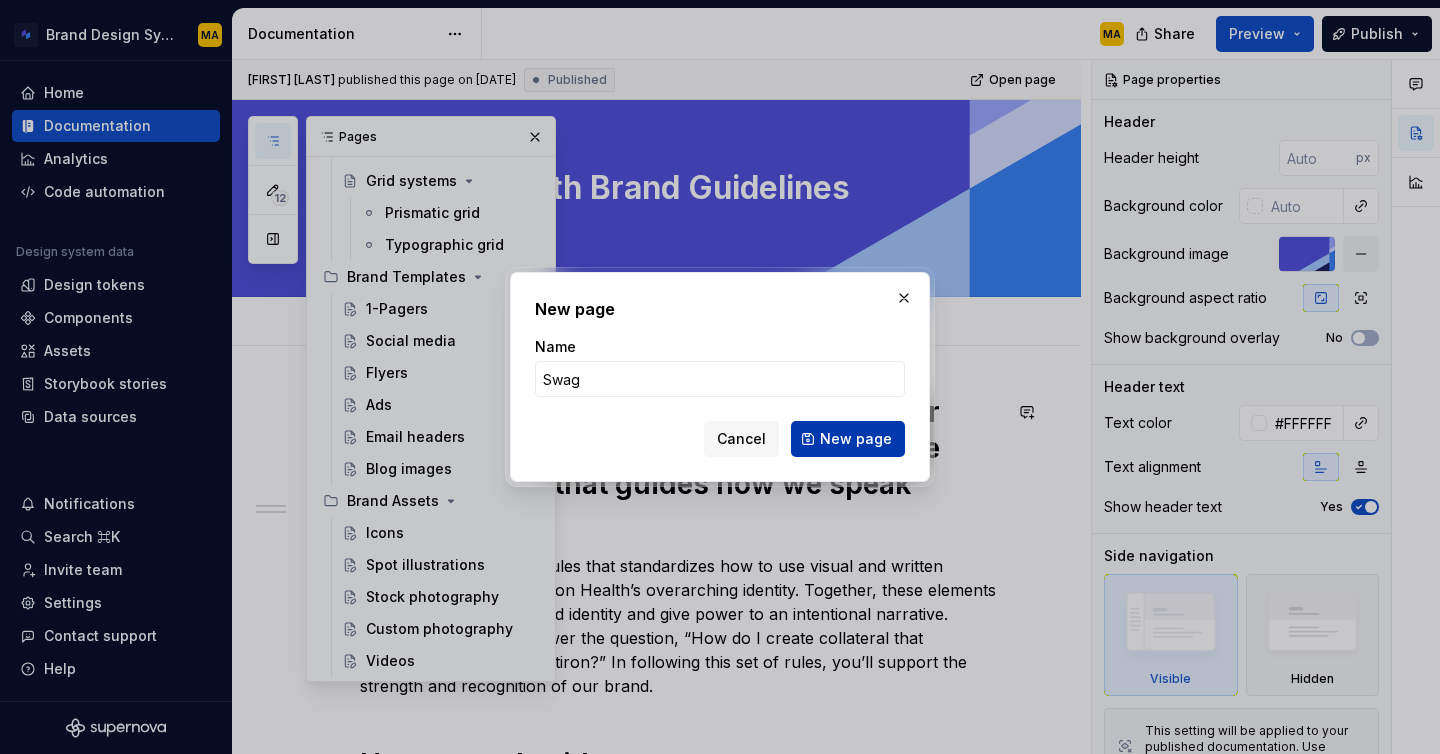 type on "Swag" 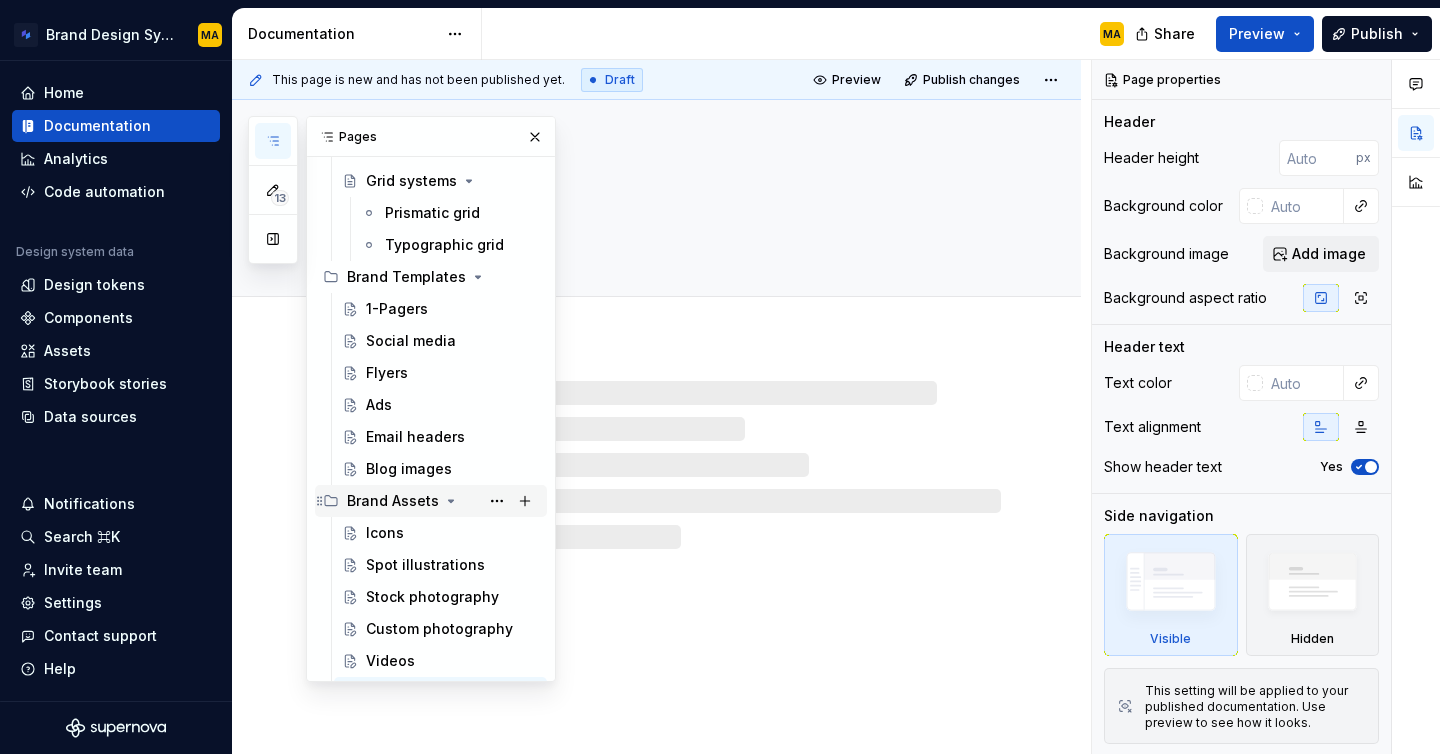 scroll, scrollTop: 676, scrollLeft: 0, axis: vertical 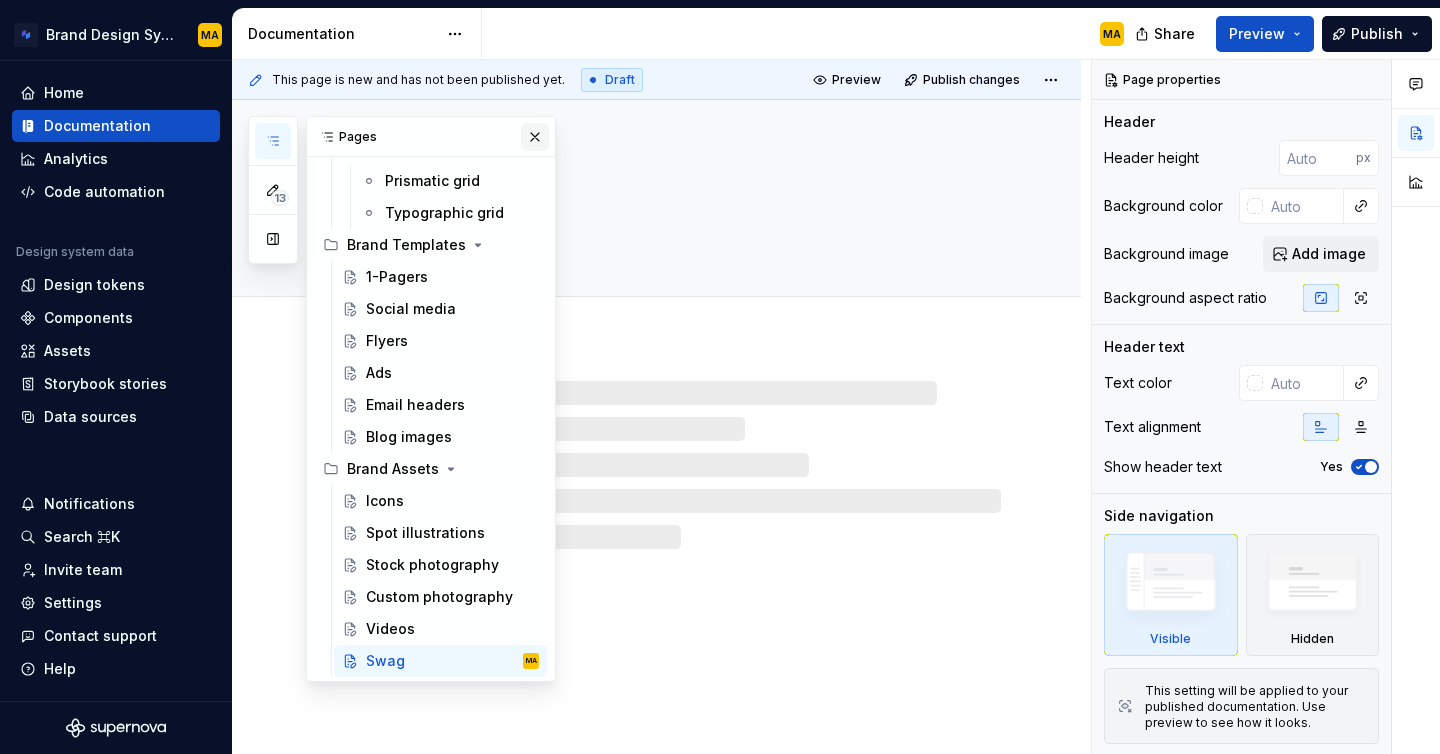 click at bounding box center (535, 137) 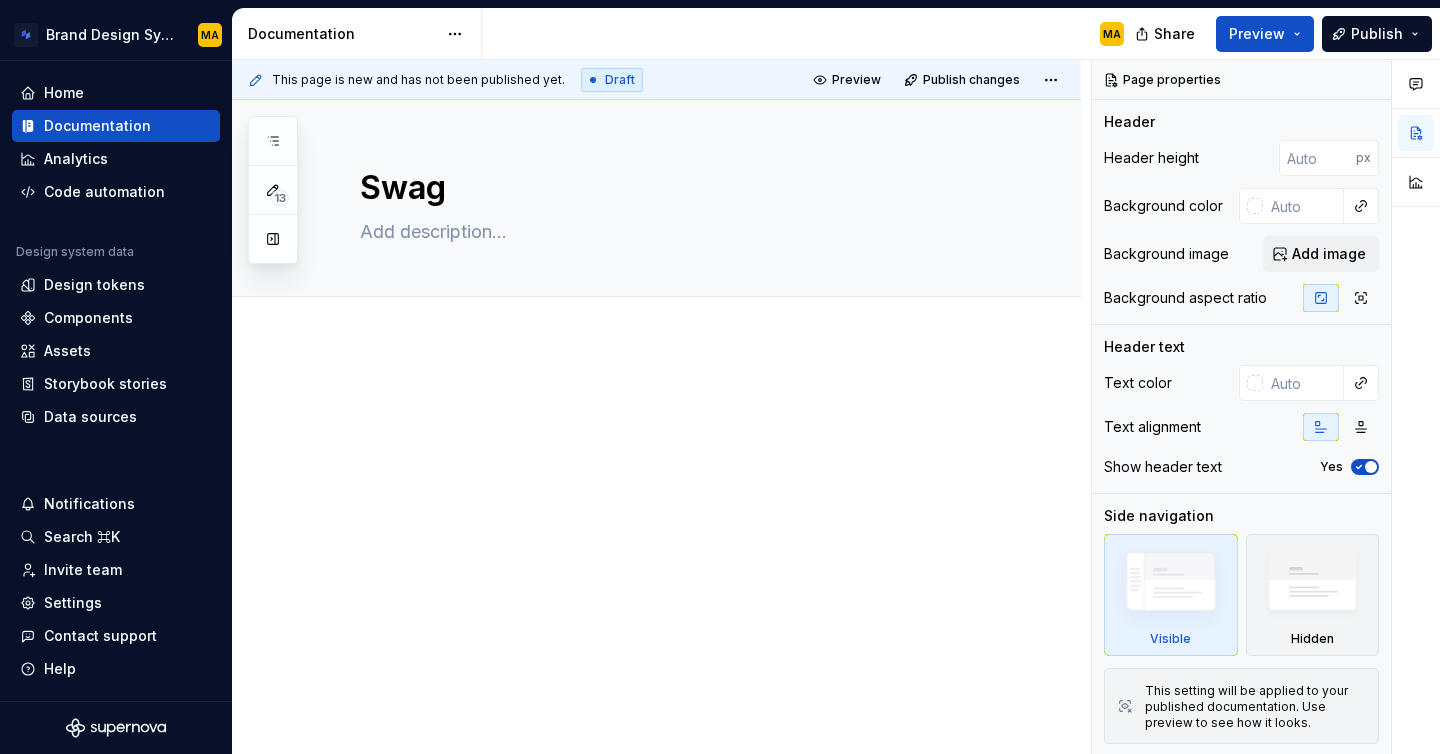 click at bounding box center (680, 427) 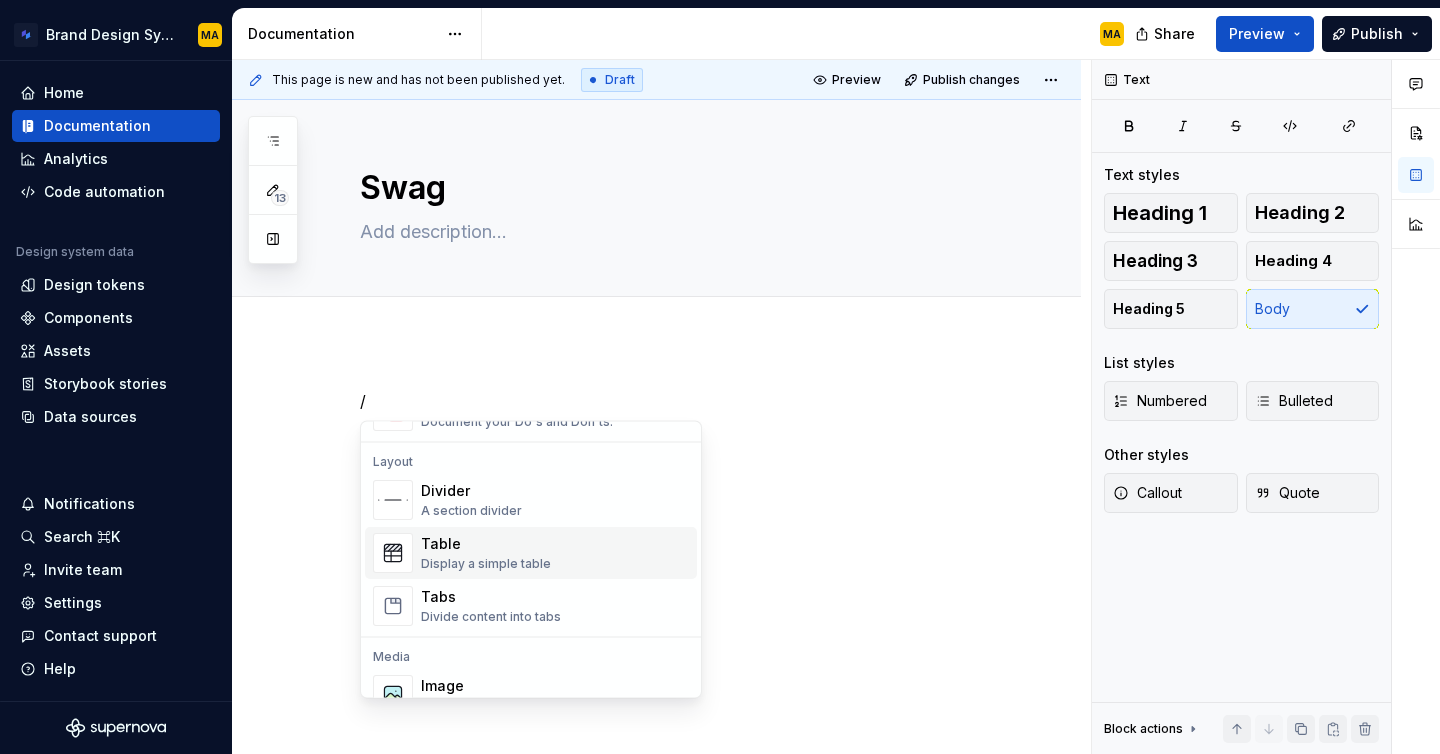 scroll, scrollTop: 636, scrollLeft: 0, axis: vertical 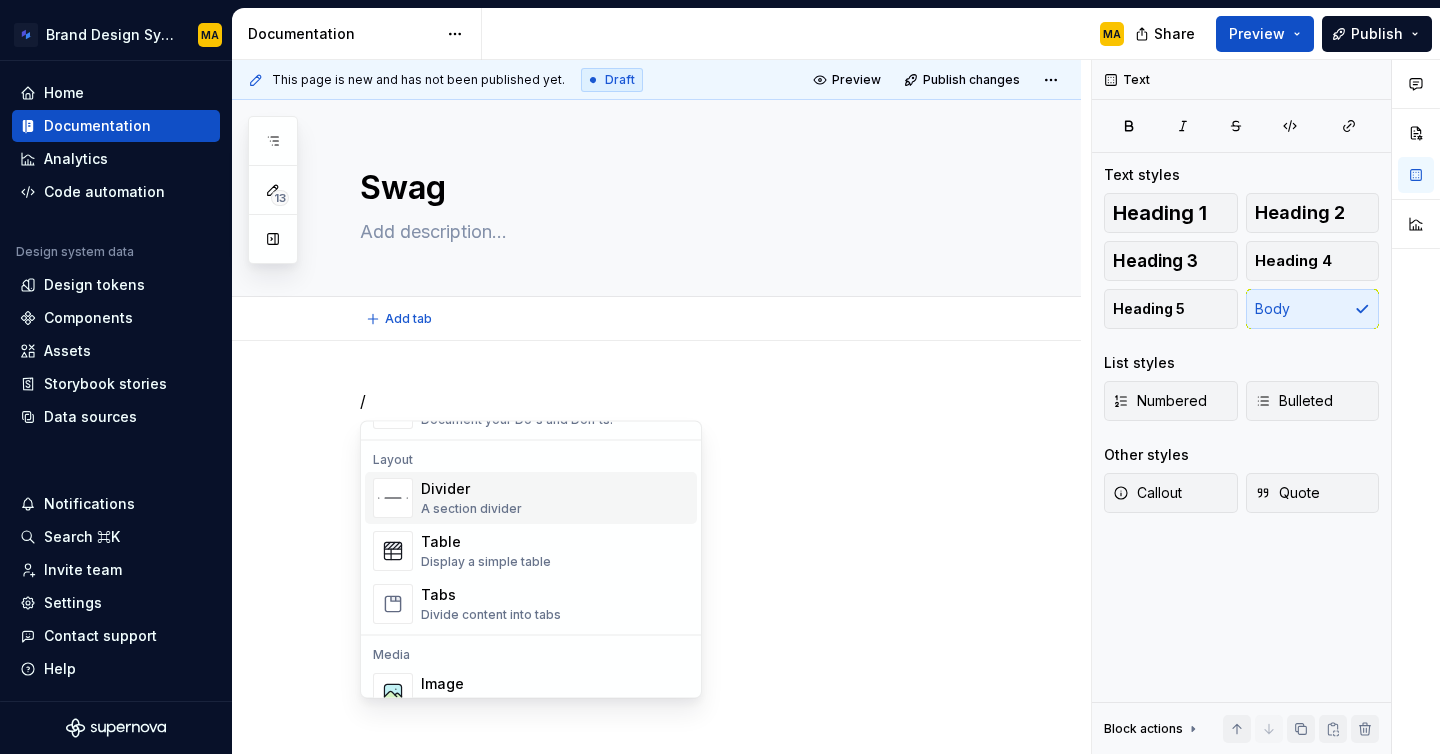 click on "Add tab" at bounding box center (680, 319) 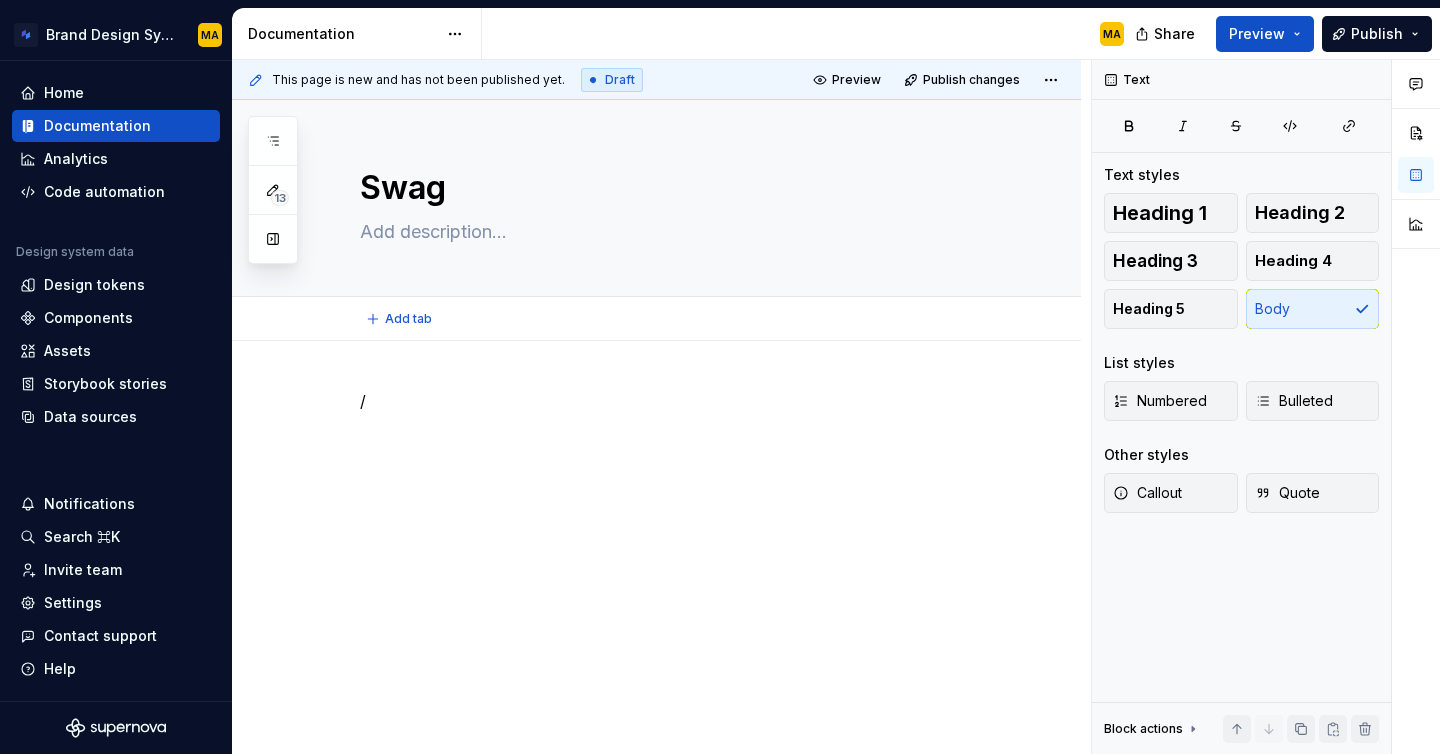 type on "*" 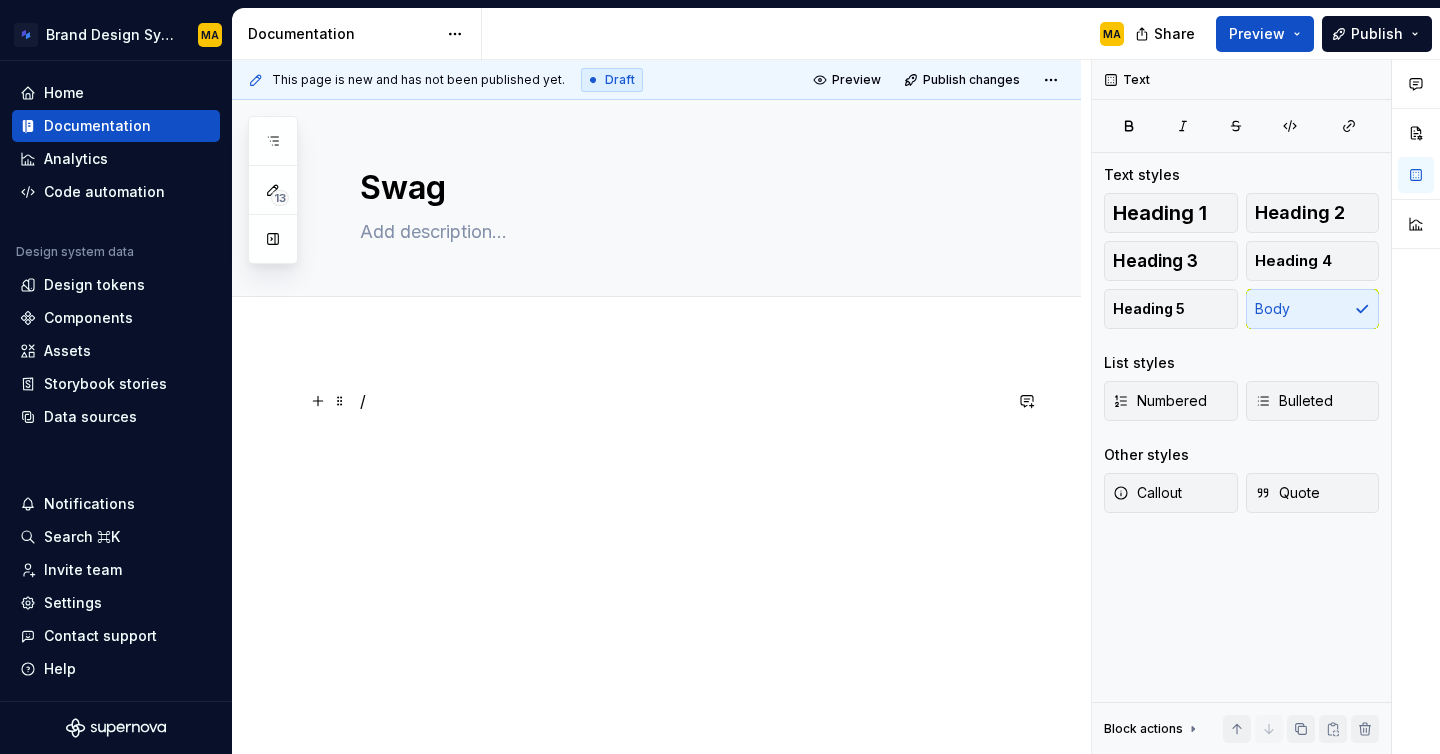 click on "/" at bounding box center (680, 401) 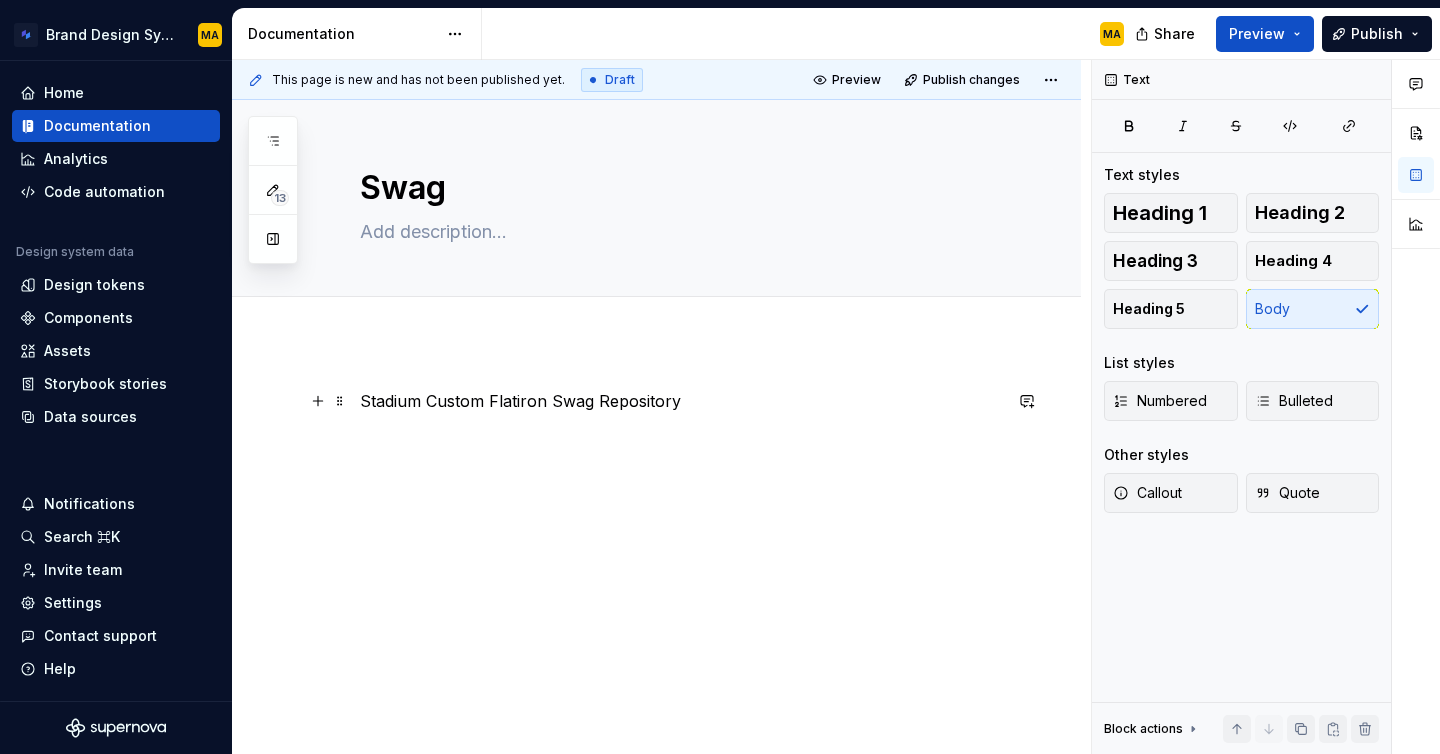 click on "Stadium Custom Flatiron Swag Repository" at bounding box center [680, 401] 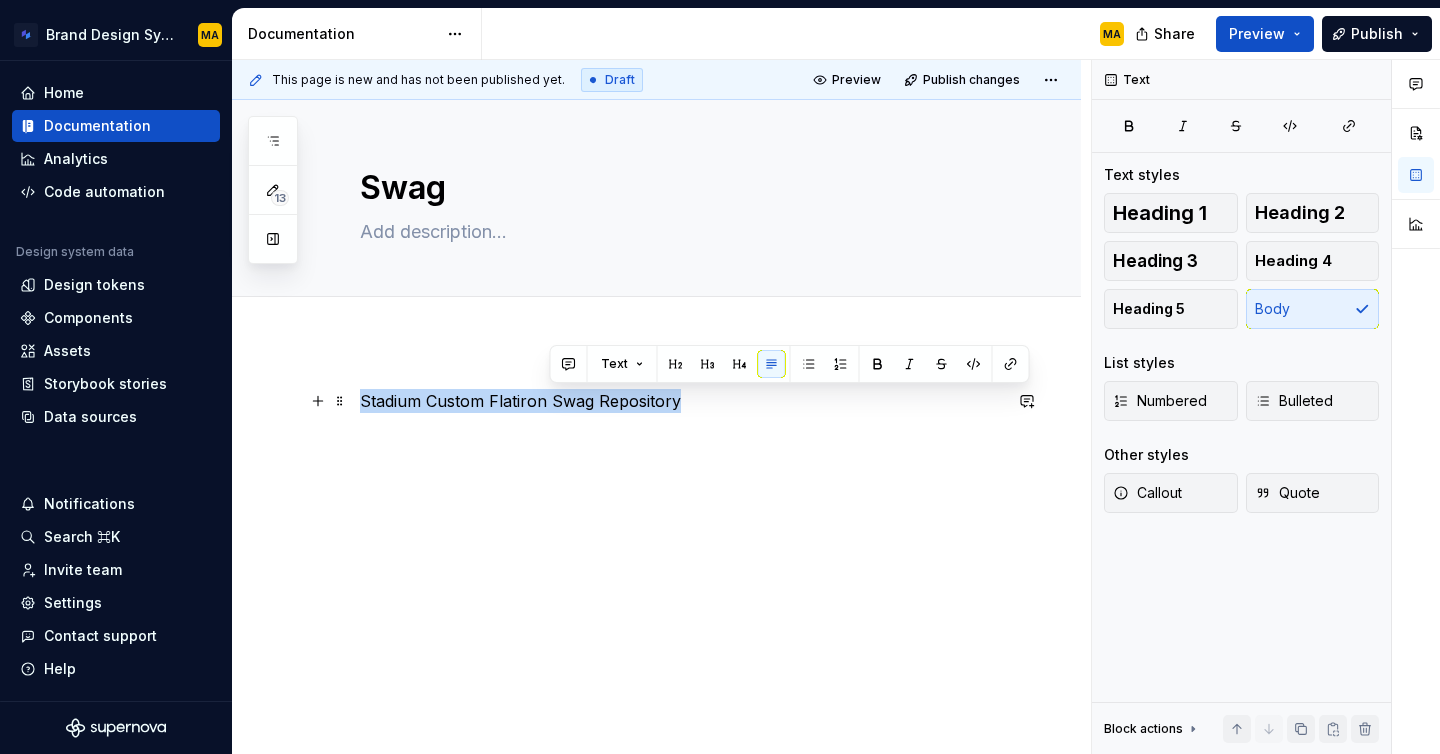 click on "Stadium Custom Flatiron Swag Repository" at bounding box center [680, 401] 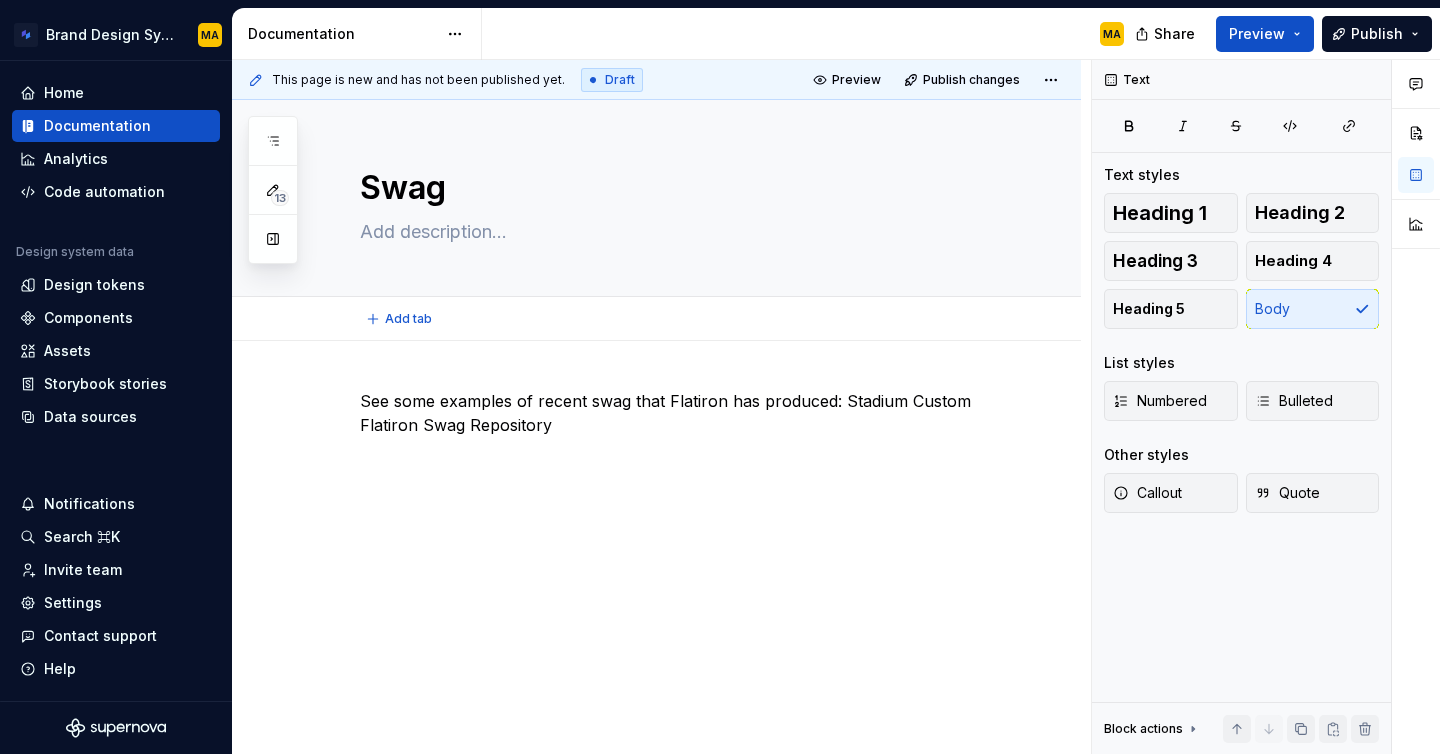 type on "*" 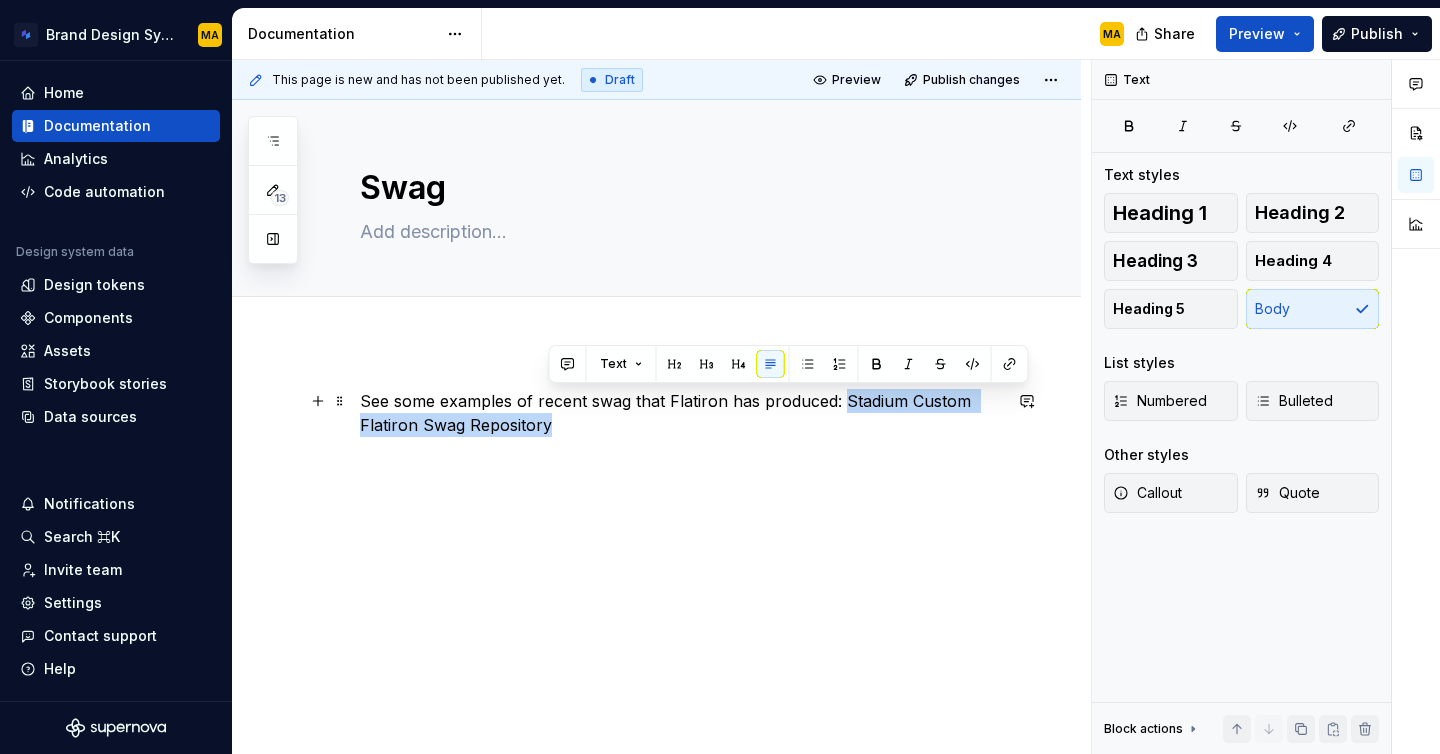 drag, startPoint x: 570, startPoint y: 423, endPoint x: 844, endPoint y: 410, distance: 274.30823 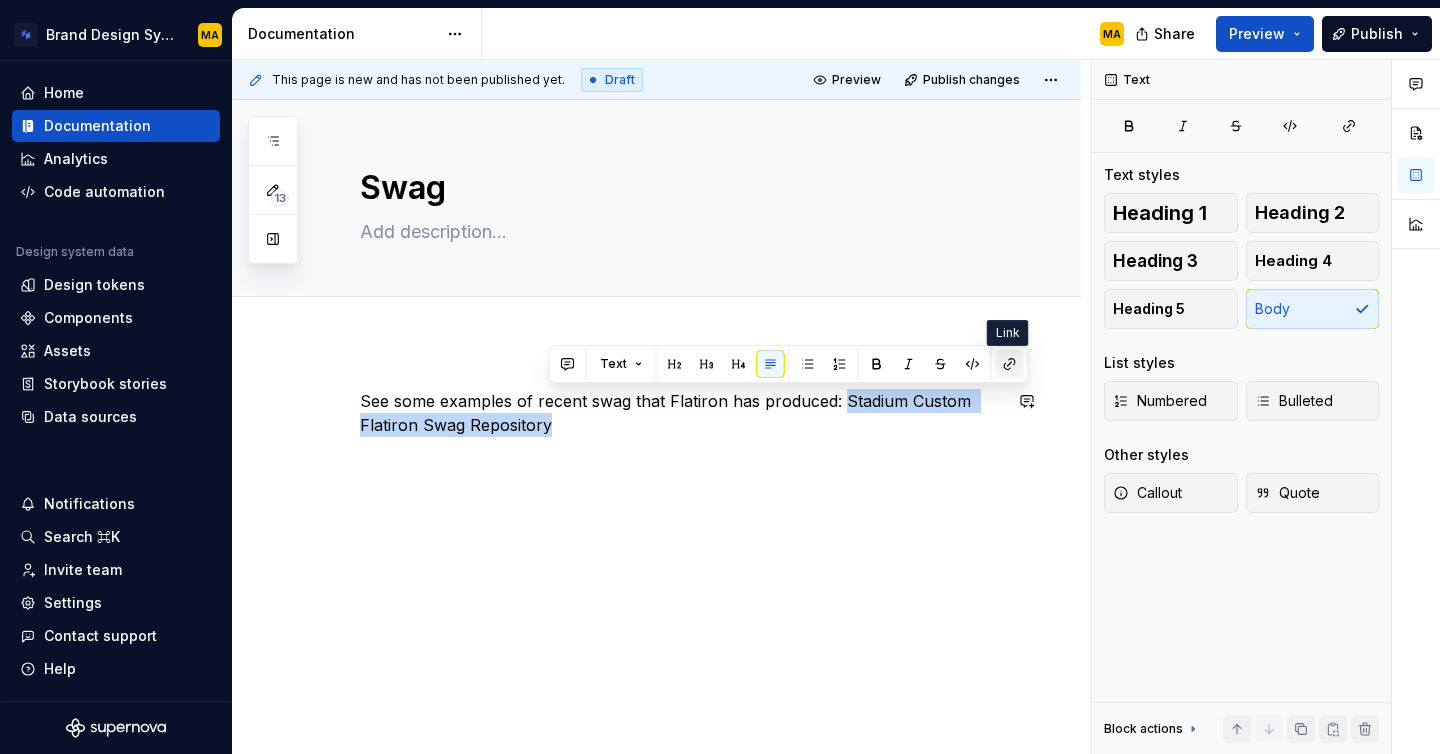 click at bounding box center [1010, 364] 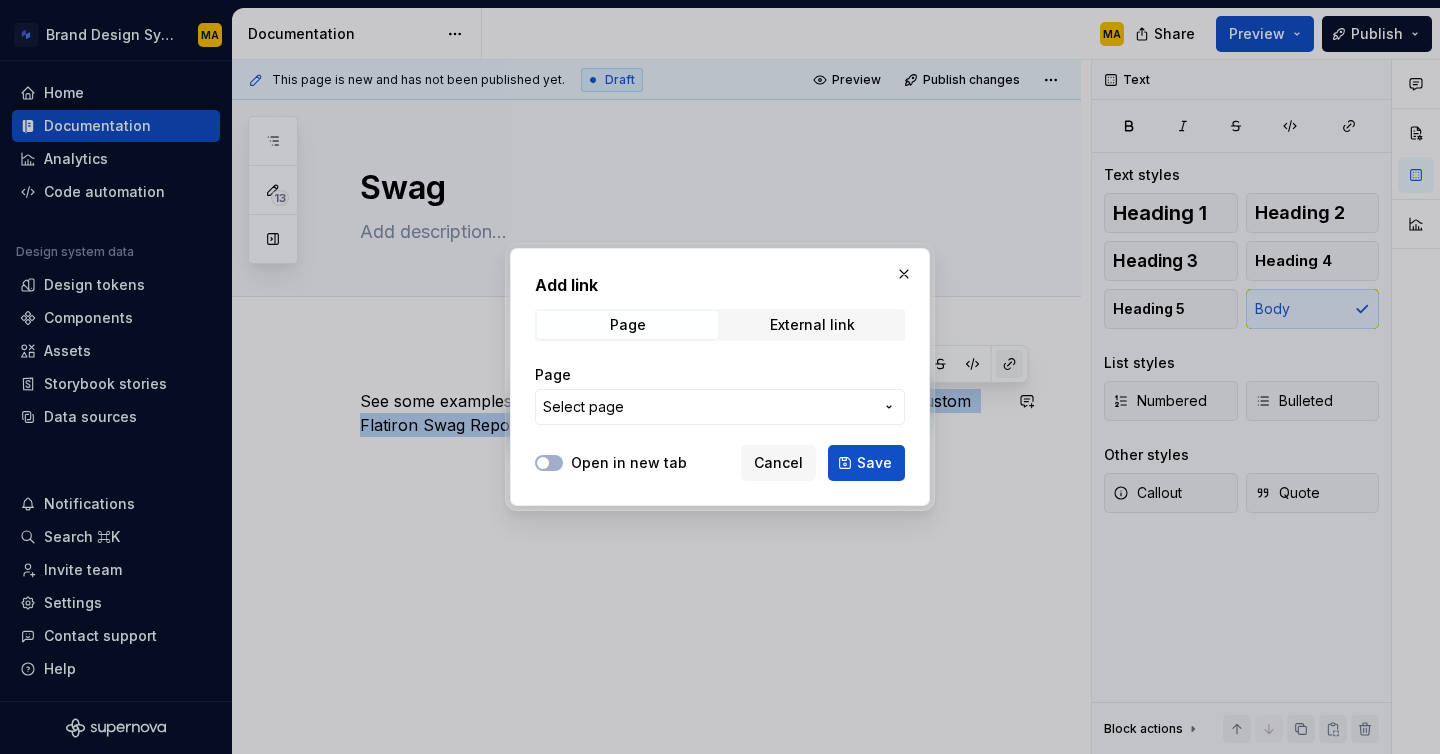type 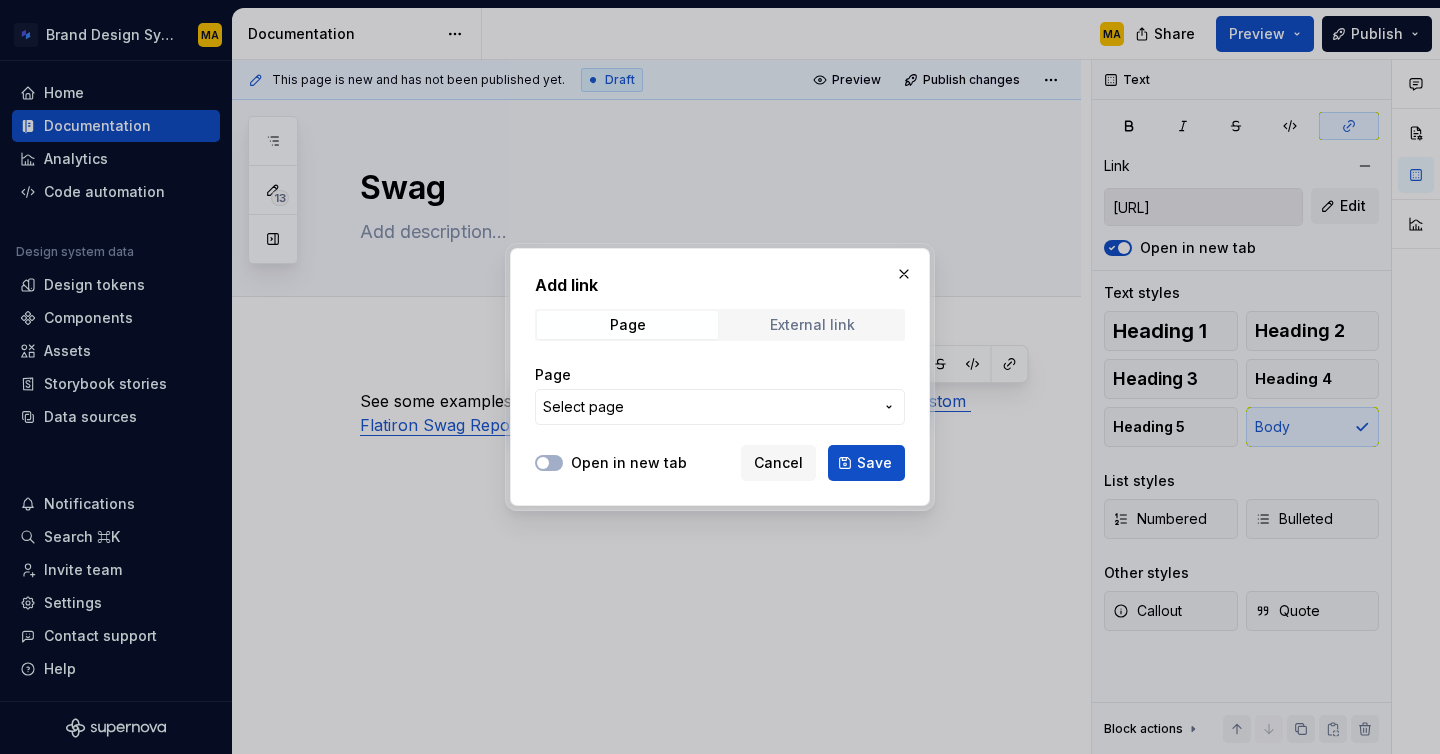 click on "External link" at bounding box center (812, 325) 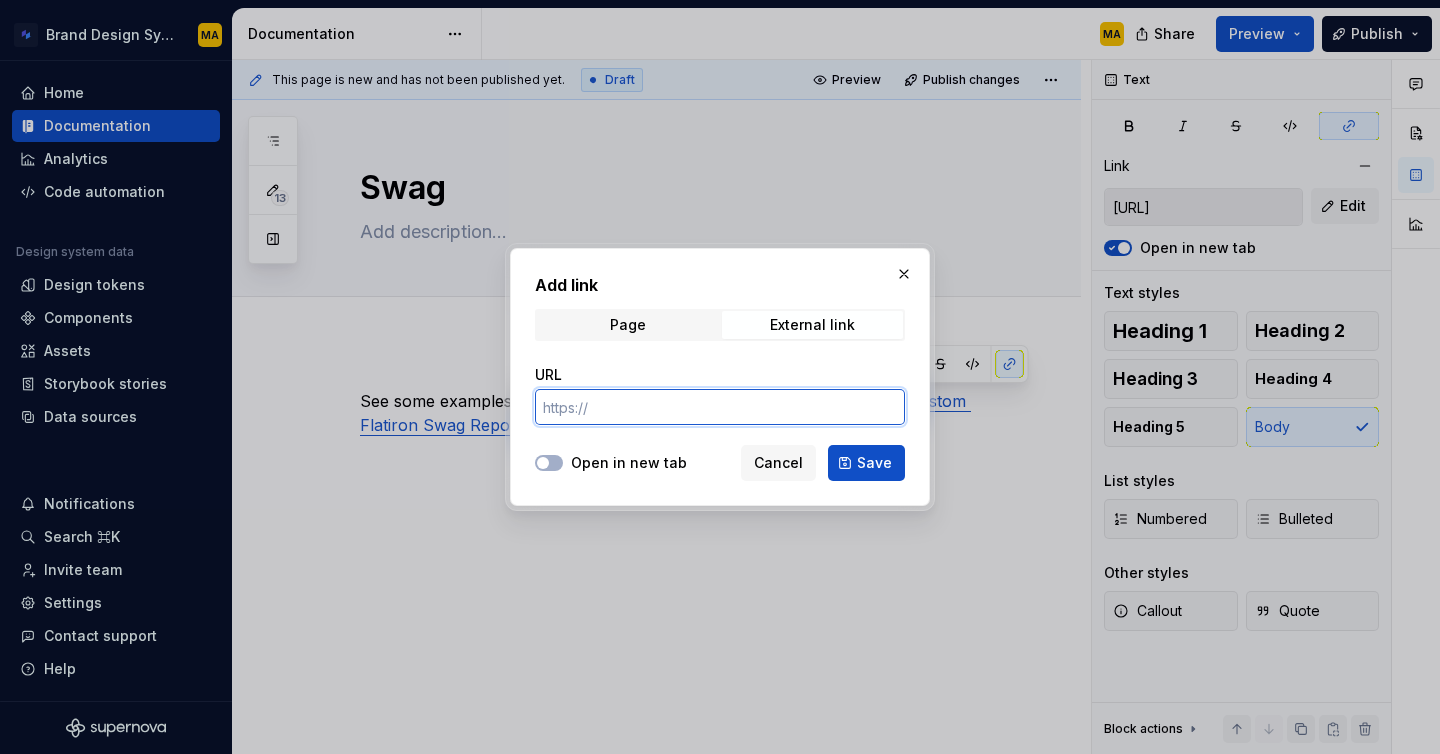 click on "URL" at bounding box center [720, 407] 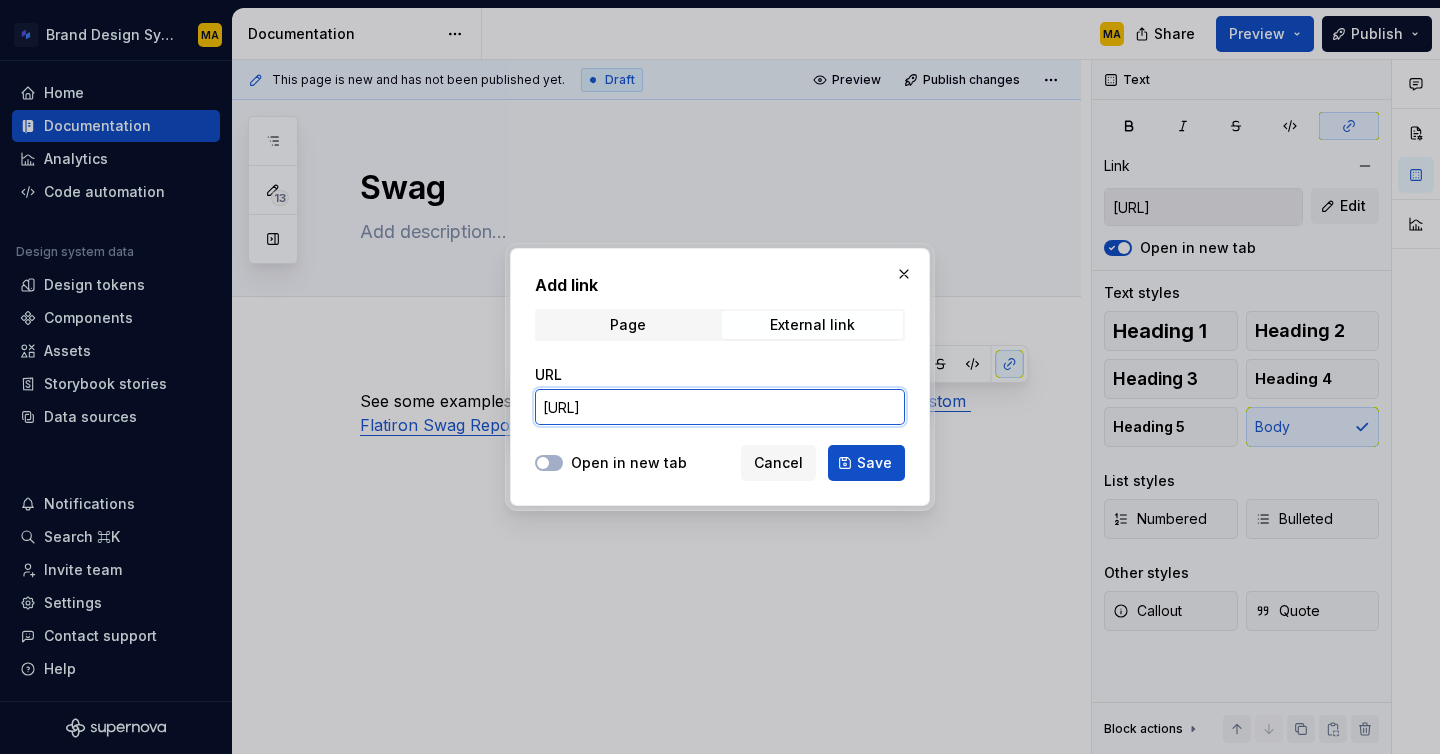 scroll, scrollTop: 0, scrollLeft: 387, axis: horizontal 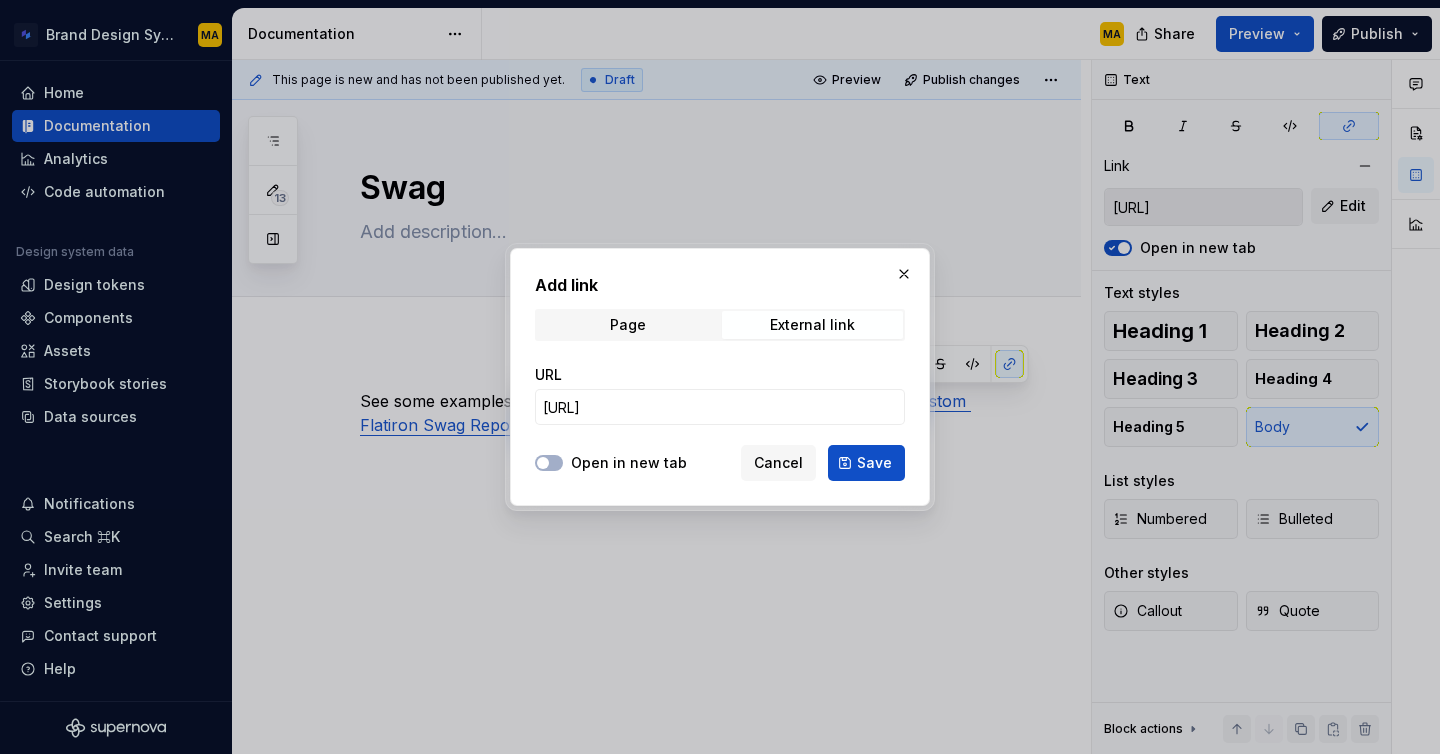 click on "Open in new tab Cancel Save" at bounding box center [720, 459] 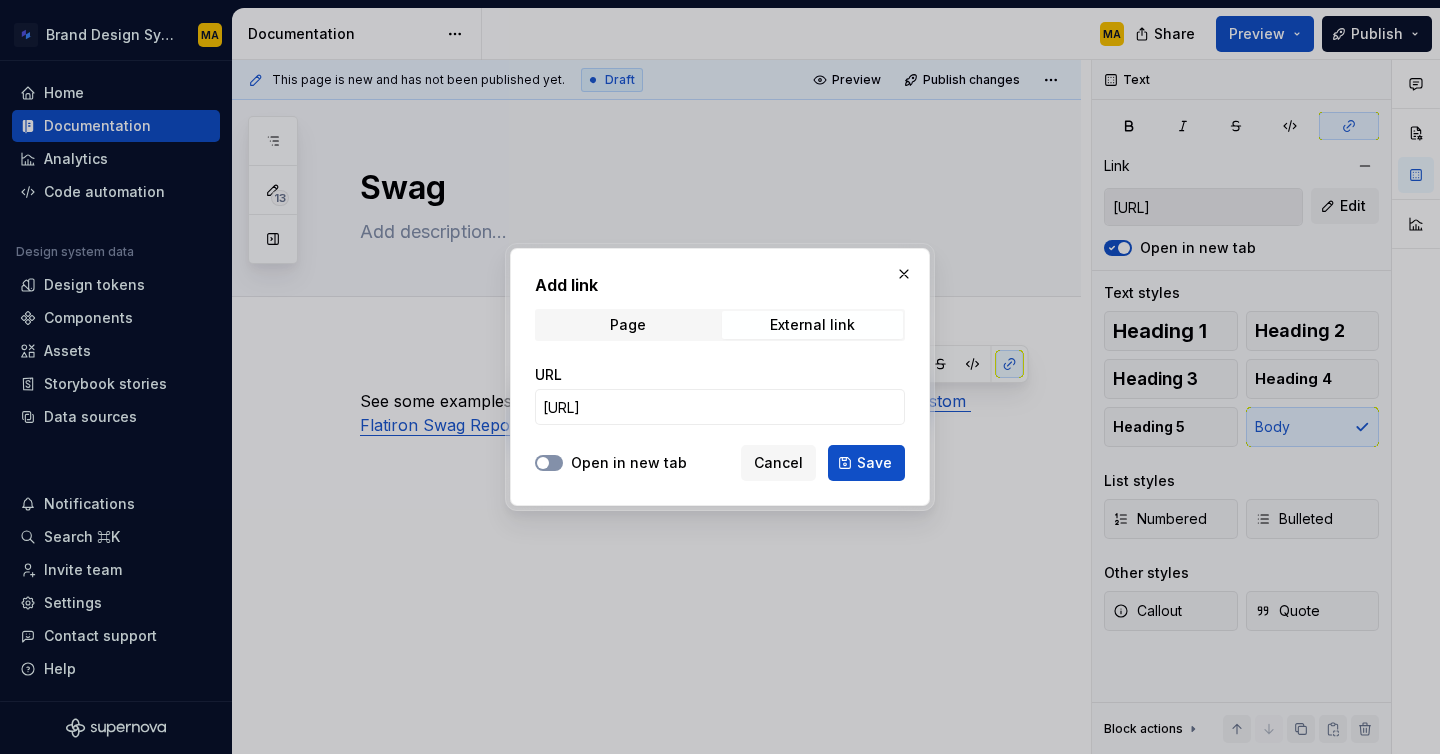 click on "Open in new tab" at bounding box center [549, 463] 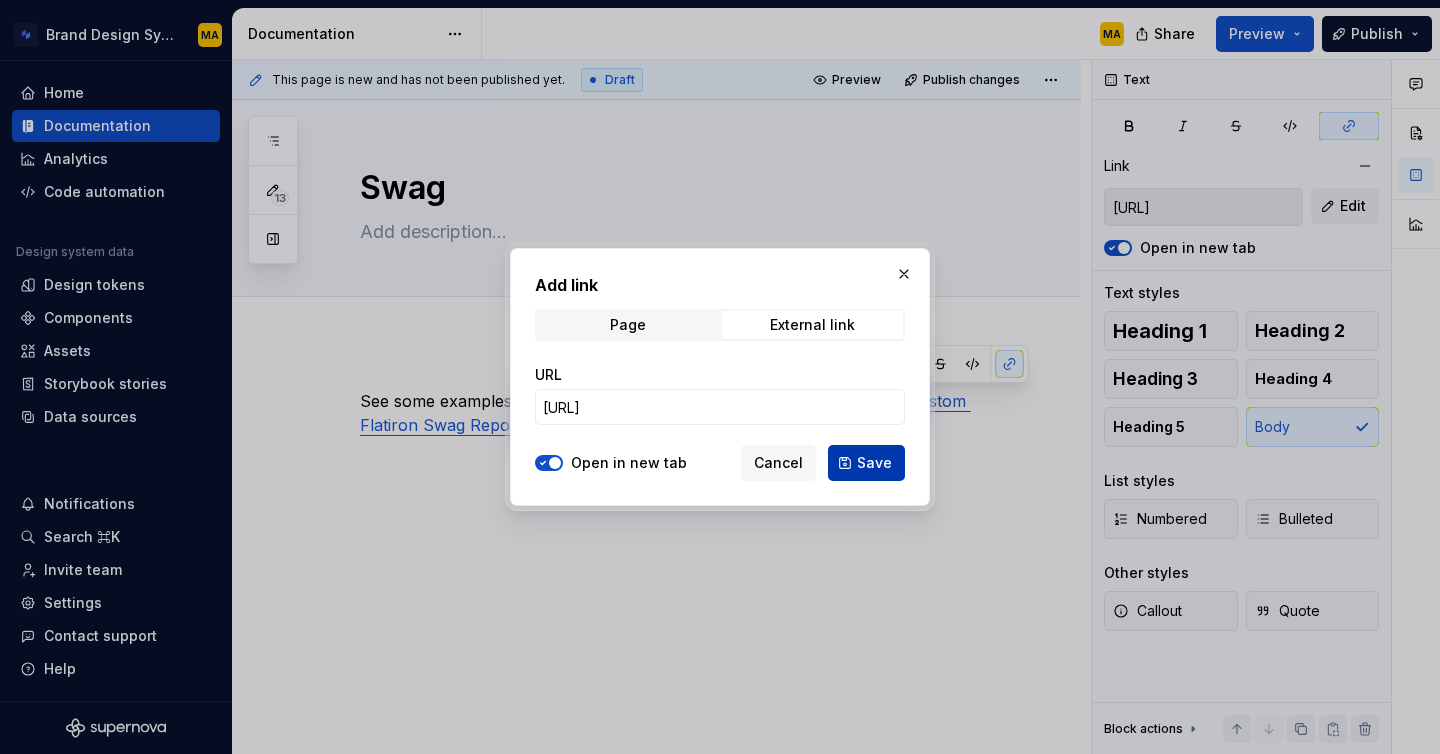 click on "Save" at bounding box center (866, 463) 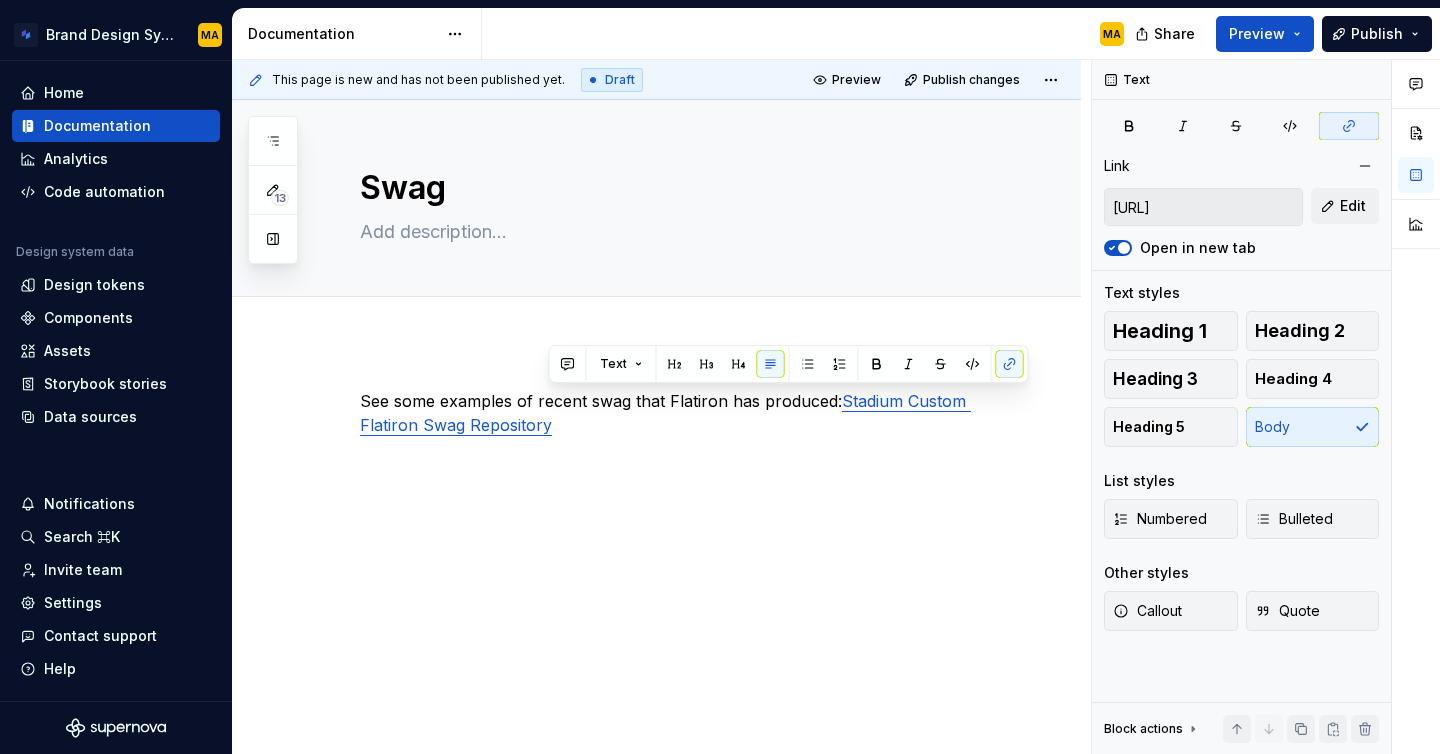 click on "See some examples of recent swag that Flatiron has produced:  Stadium Custom Flatiron Swag Repository" at bounding box center (680, 427) 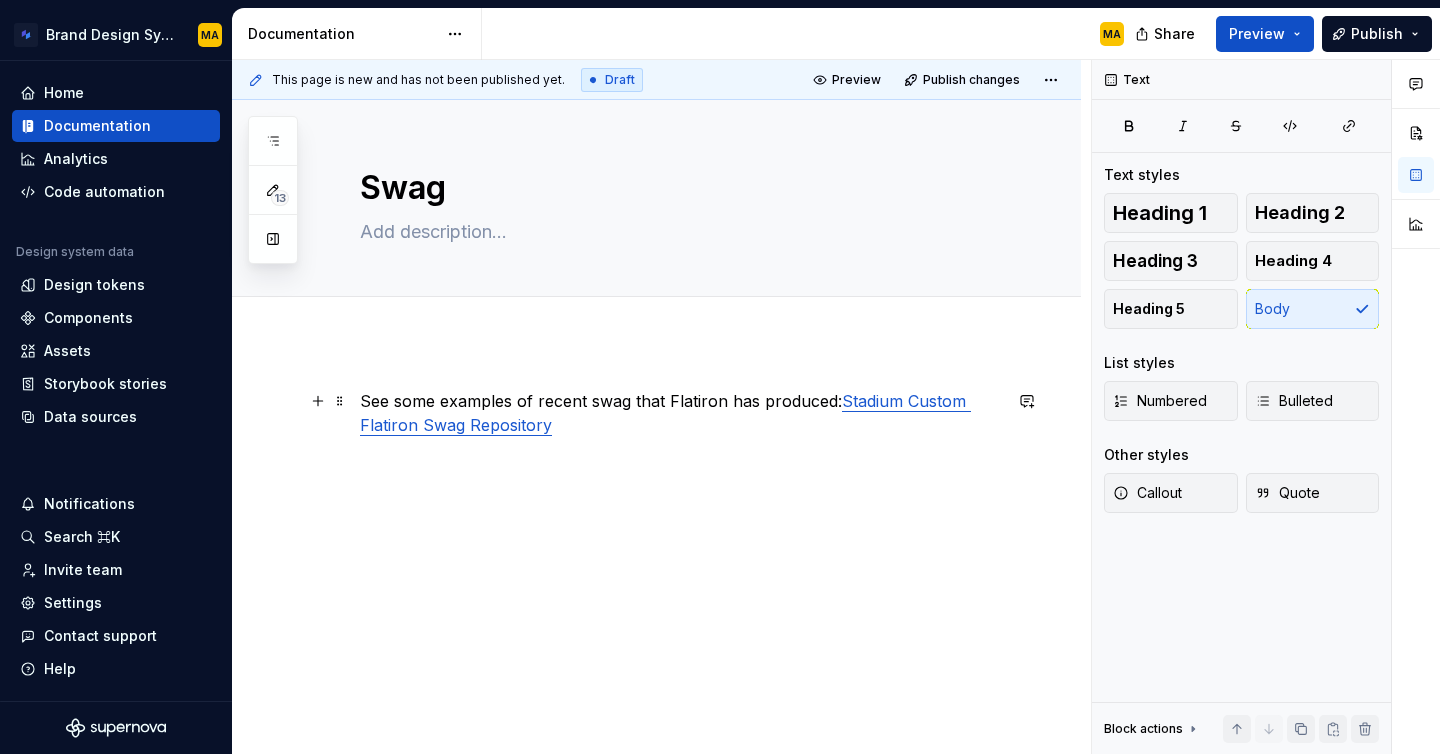 click on "See some examples of recent swag that Flatiron has produced:  Stadium Custom Flatiron Swag Repository" at bounding box center [680, 413] 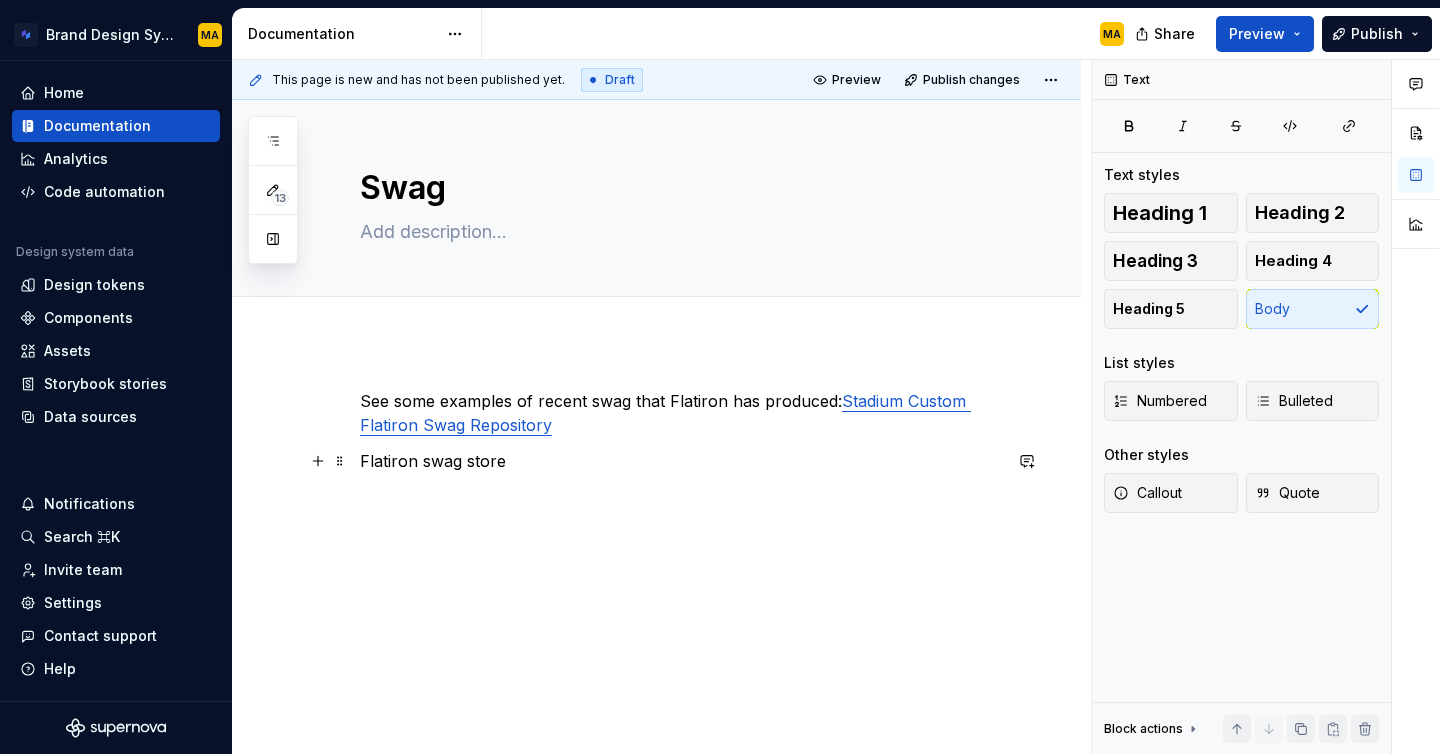 click on "See some examples of recent swag that Flatiron has produced:  Stadium Custom Flatiron Swag Repository Flatiron swag store" at bounding box center (680, 443) 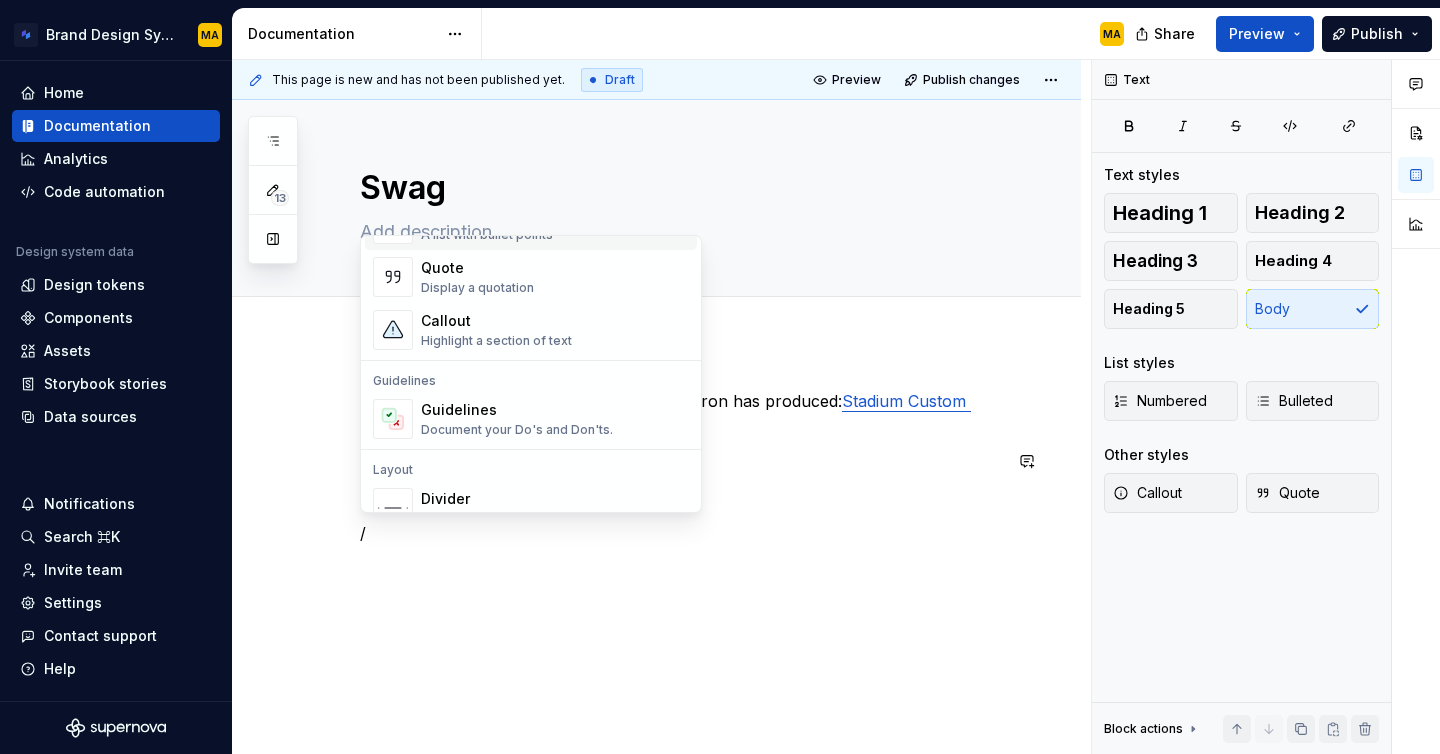scroll, scrollTop: 475, scrollLeft: 0, axis: vertical 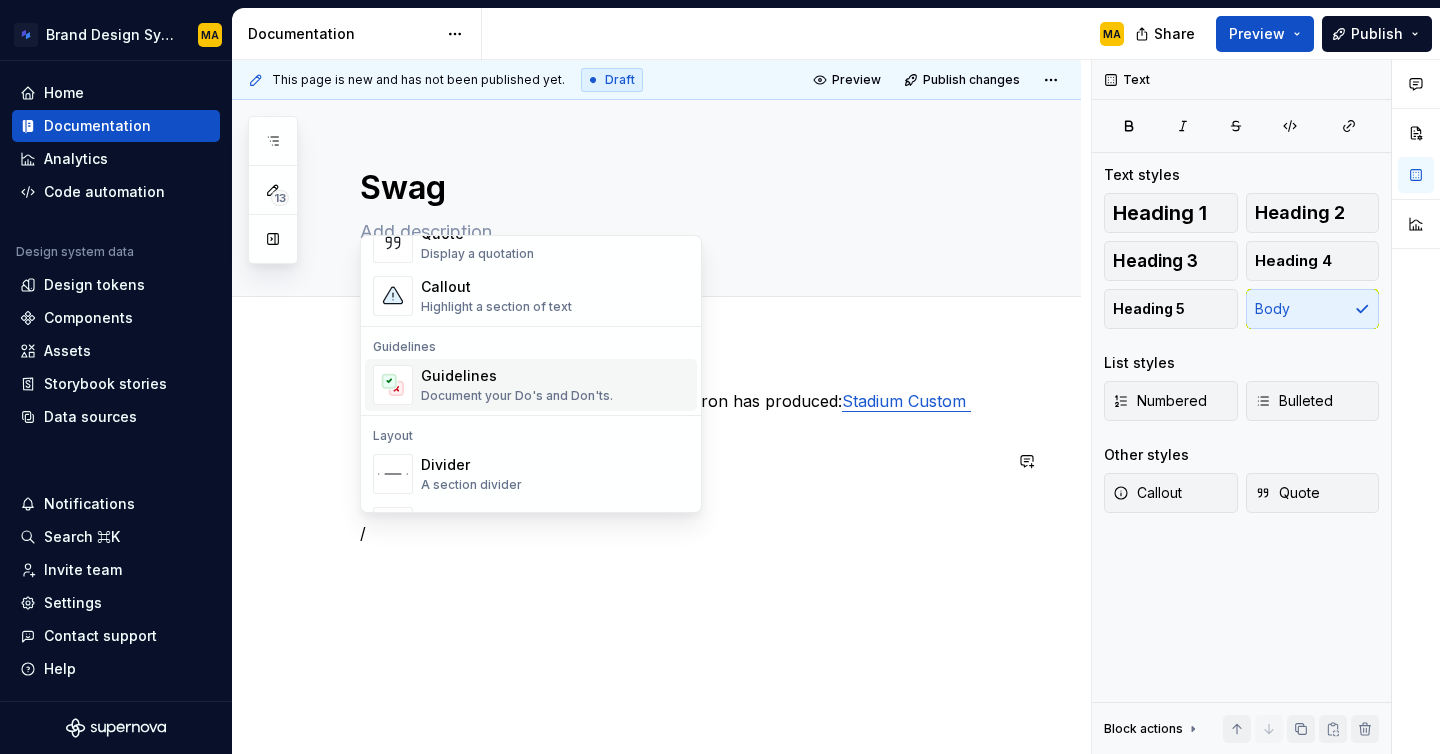 click on "Guidelines" at bounding box center [517, 376] 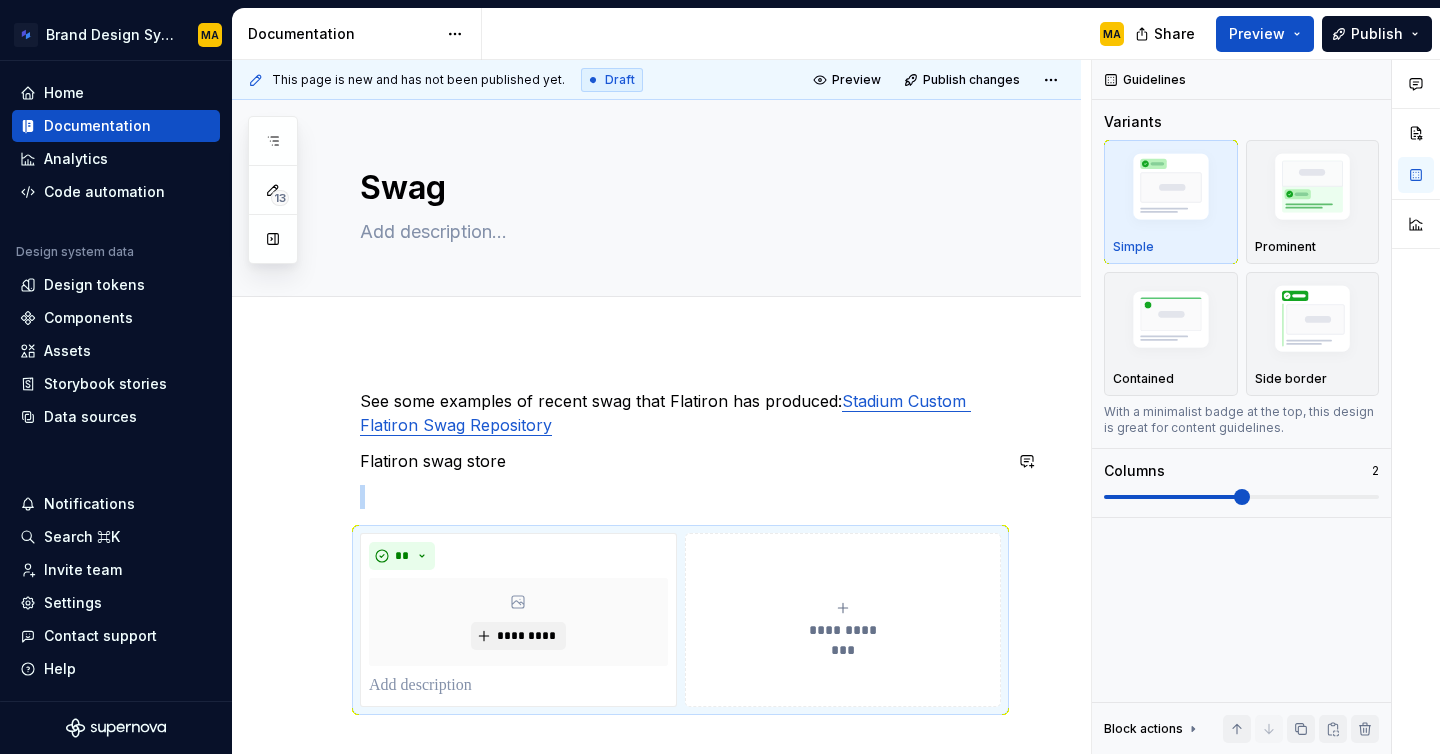 type on "*" 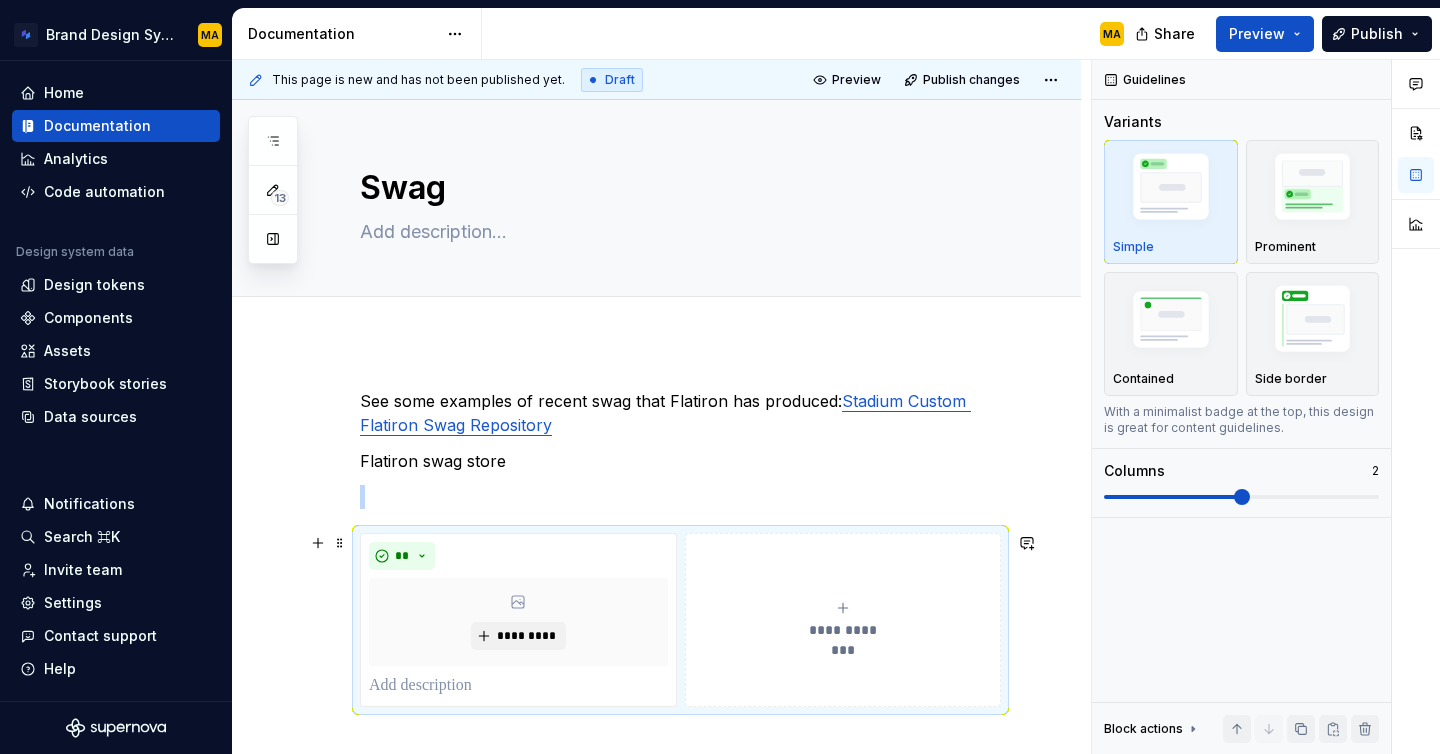 click on "**********" at bounding box center [843, 620] 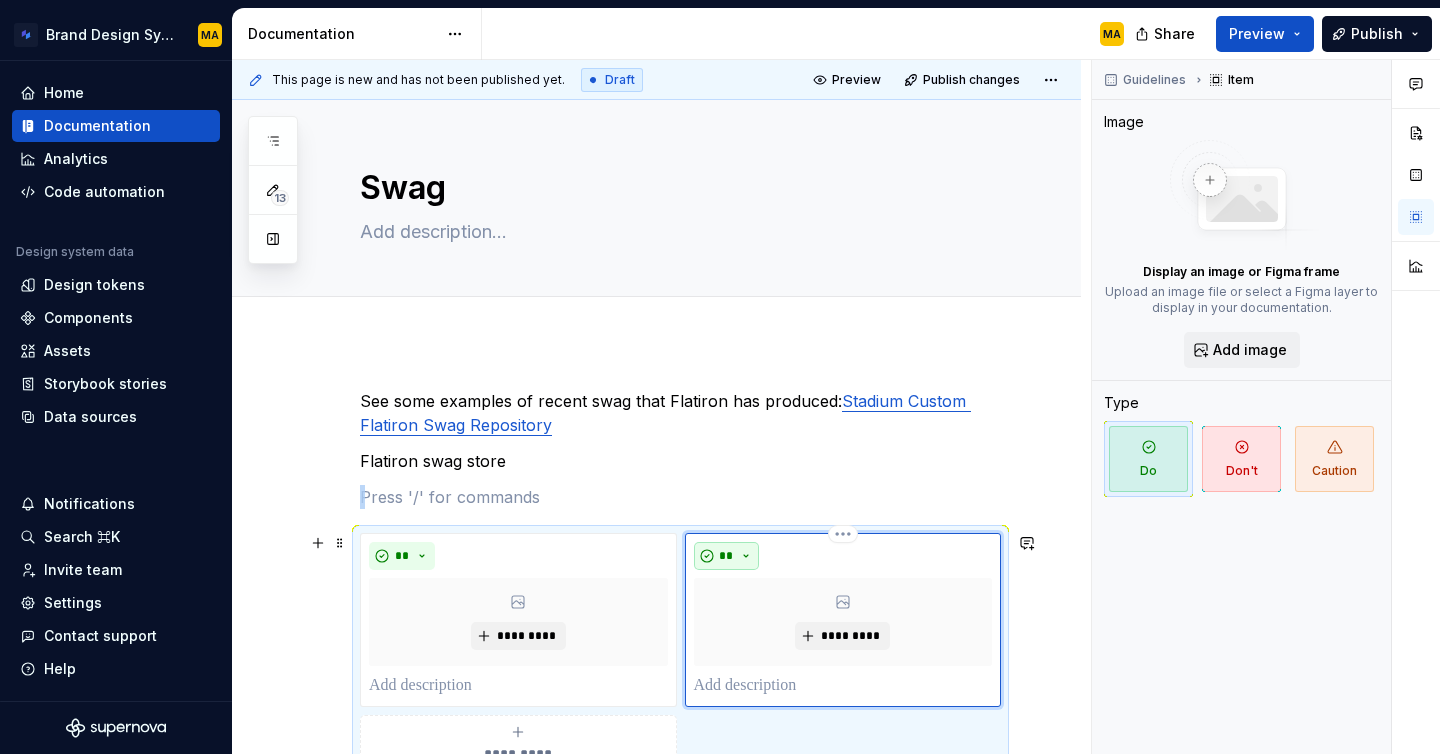 click on "**" at bounding box center (727, 556) 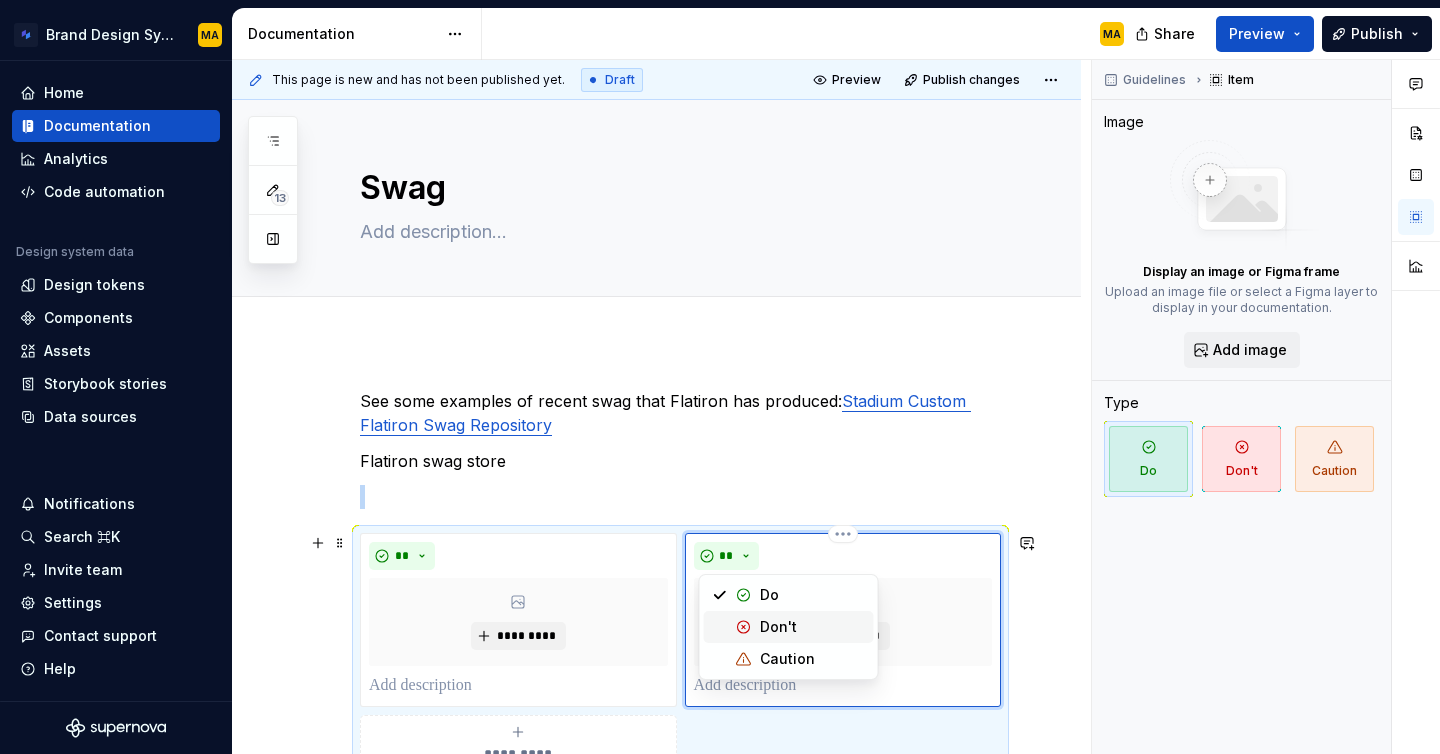 click on "Don't" at bounding box center [778, 627] 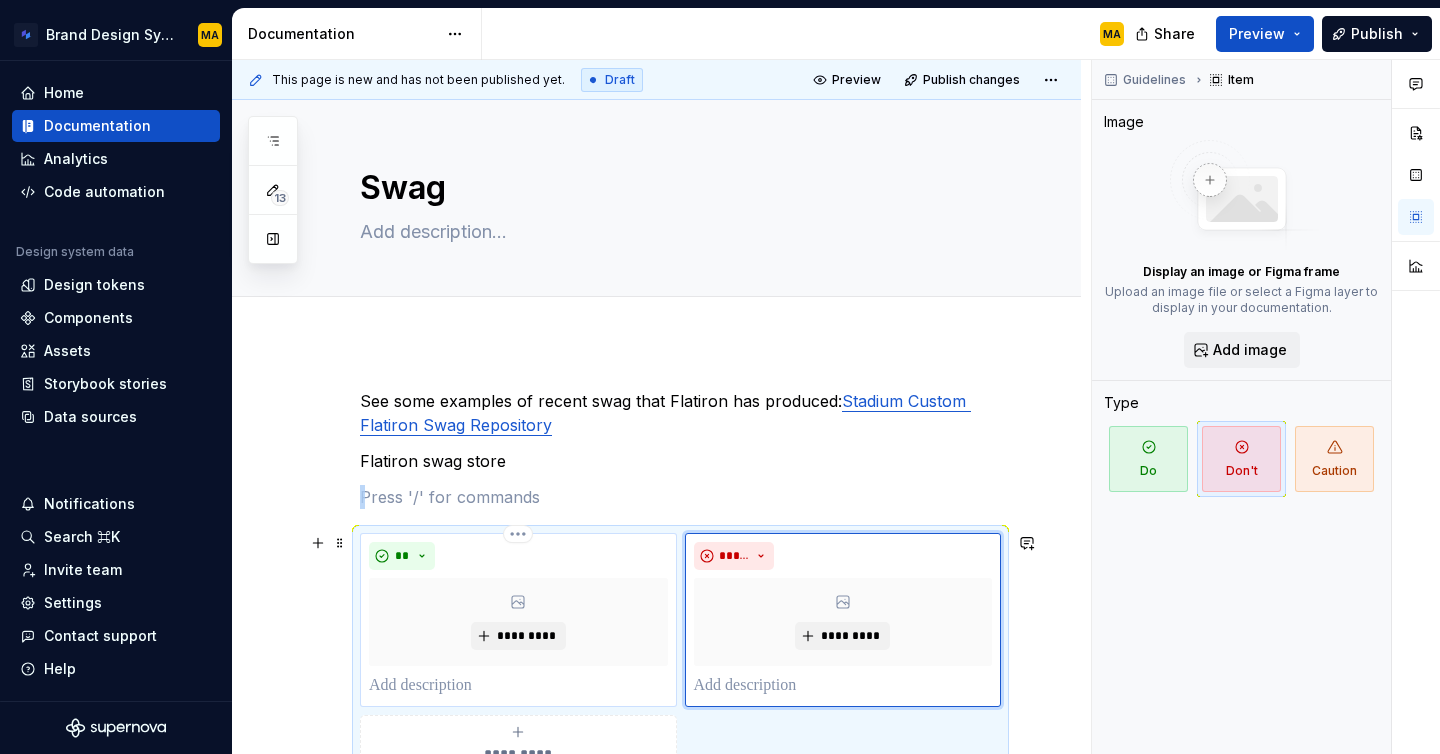 click on "*********" at bounding box center (518, 622) 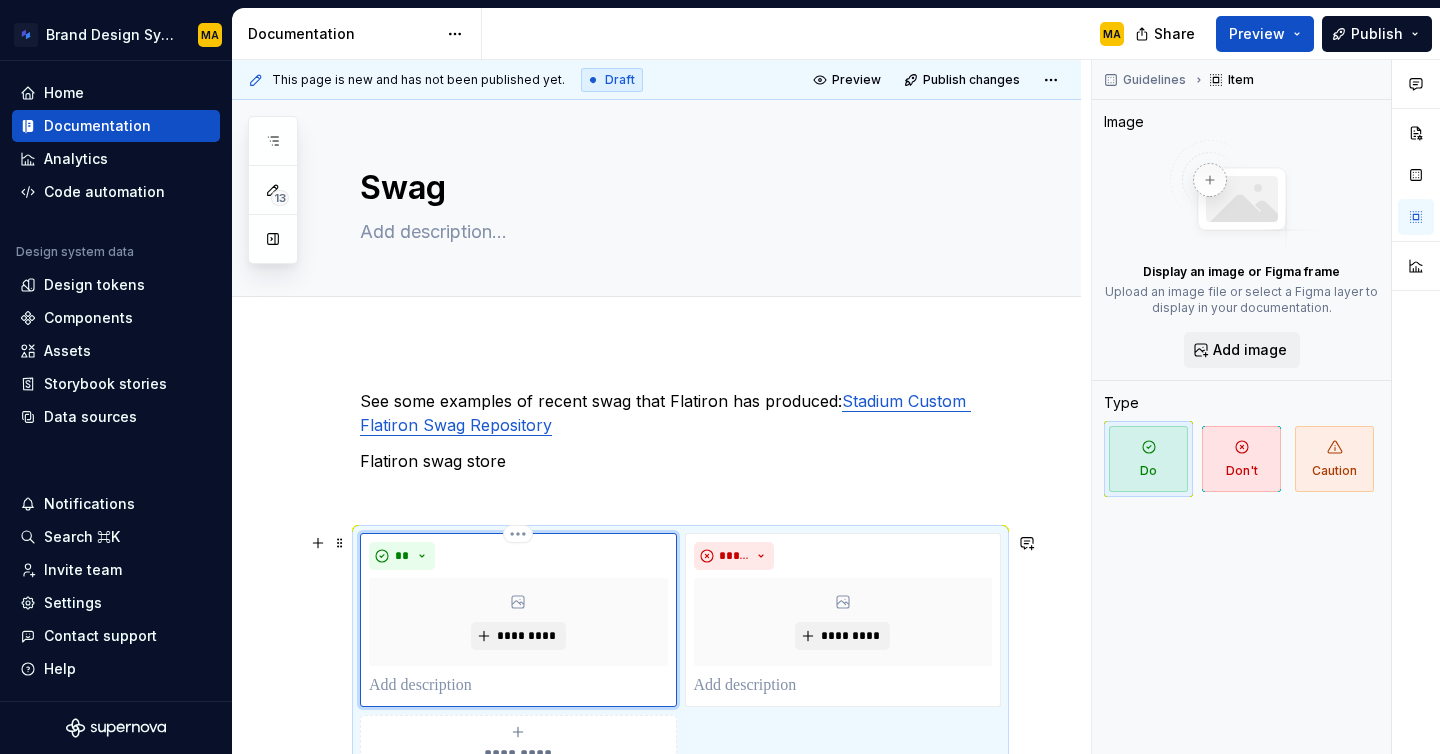 click at bounding box center (518, 686) 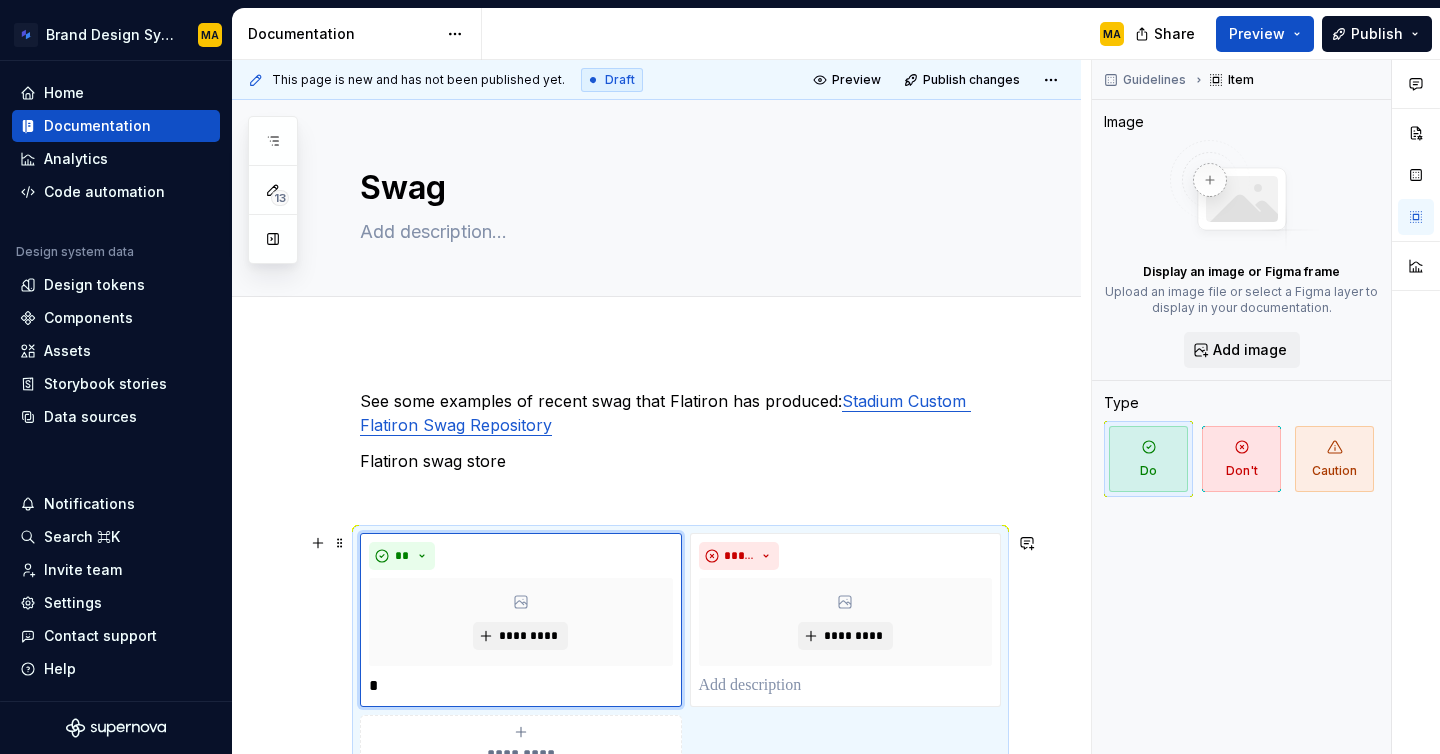 scroll, scrollTop: 41, scrollLeft: 0, axis: vertical 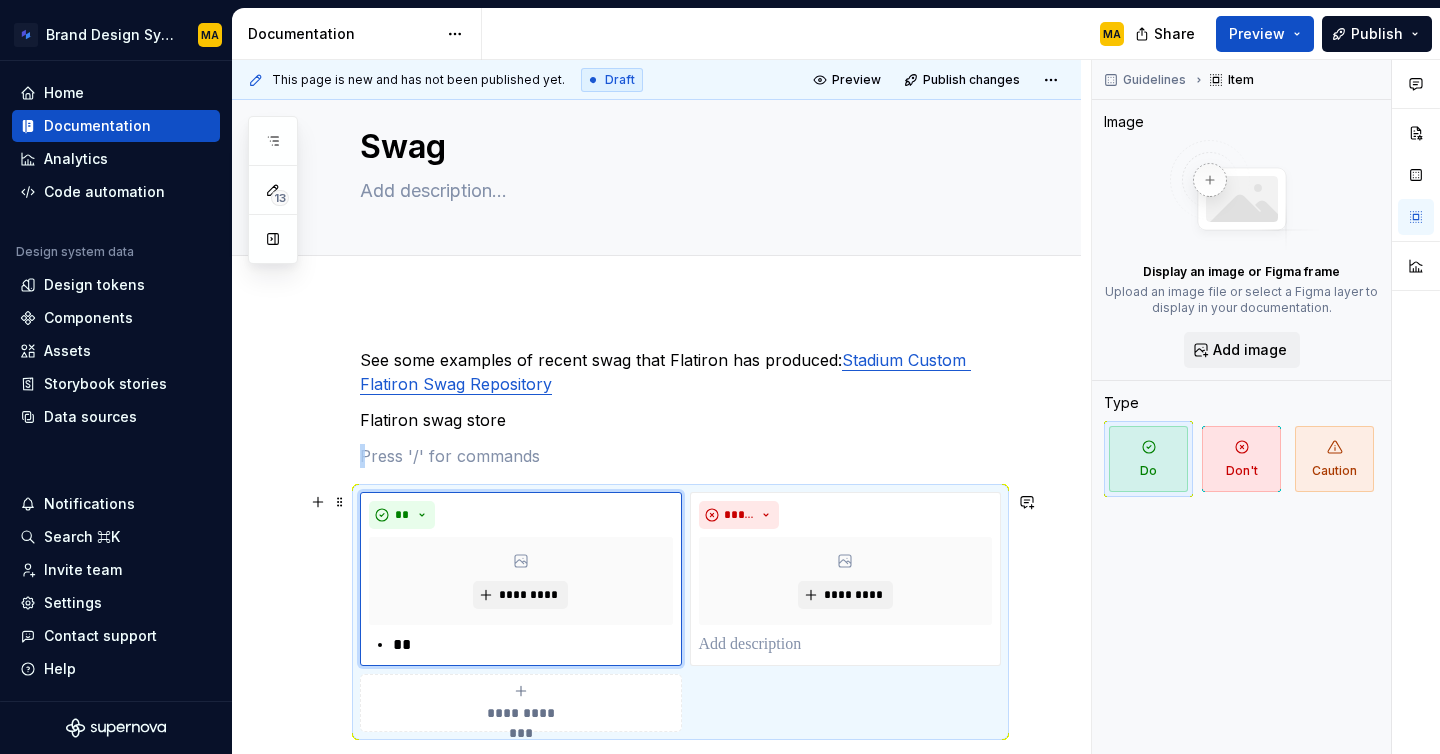 click on "**********" at bounding box center [521, 703] 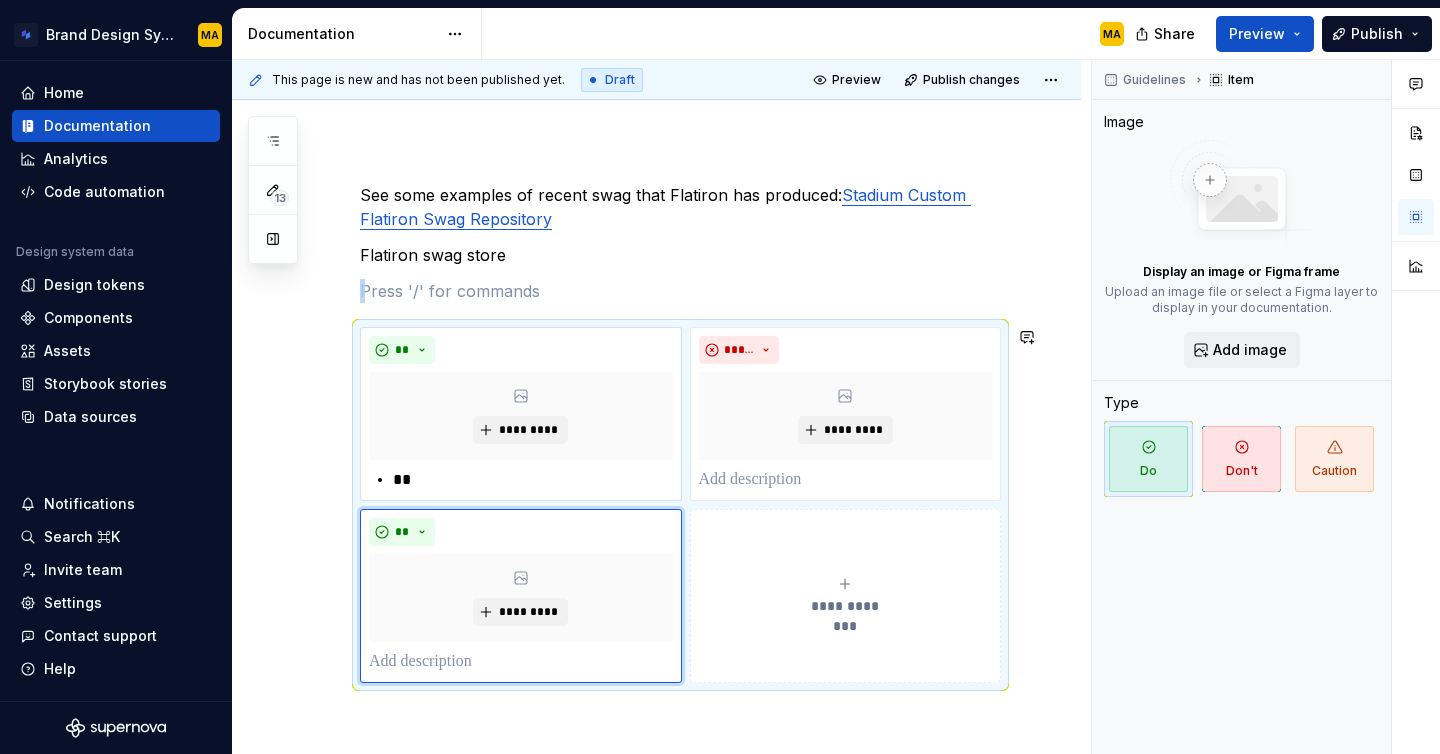scroll, scrollTop: 205, scrollLeft: 0, axis: vertical 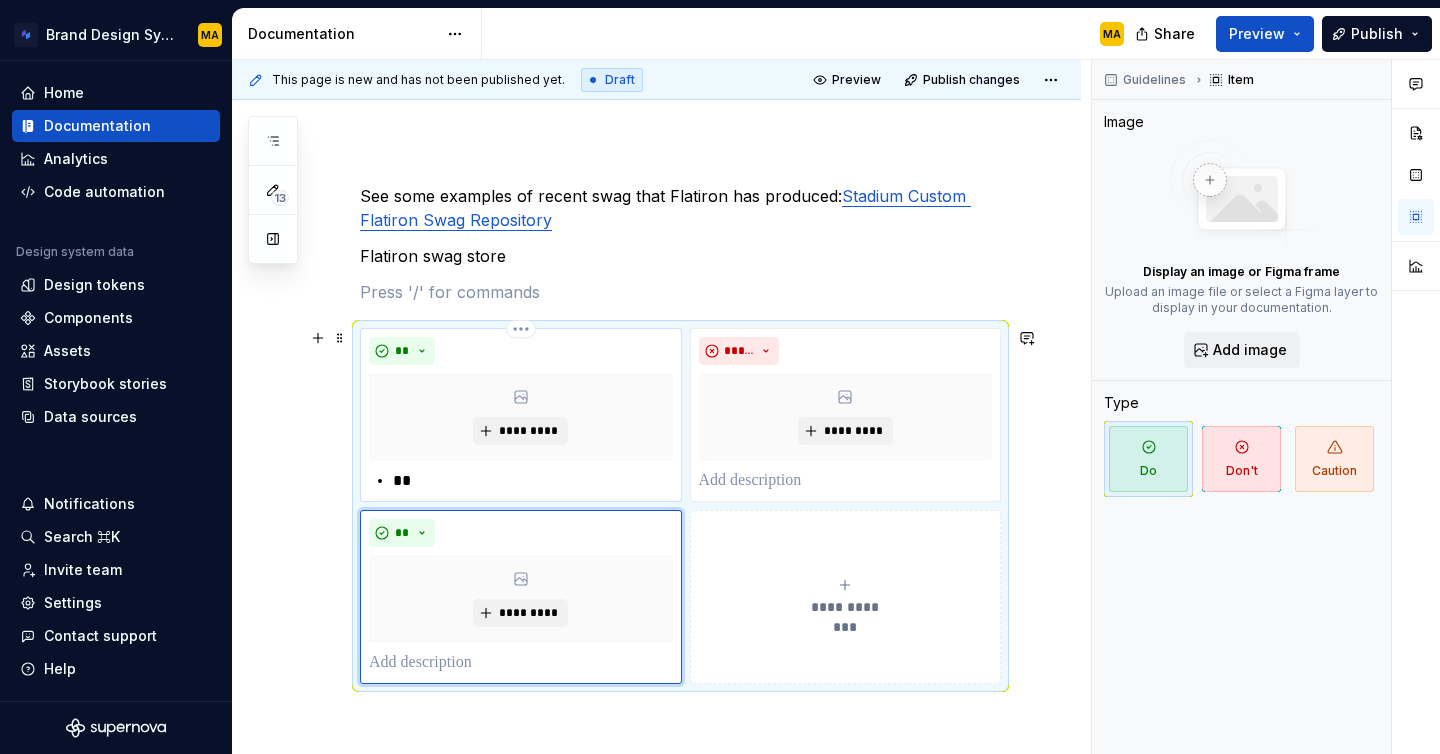 click on "**" at bounding box center [533, 481] 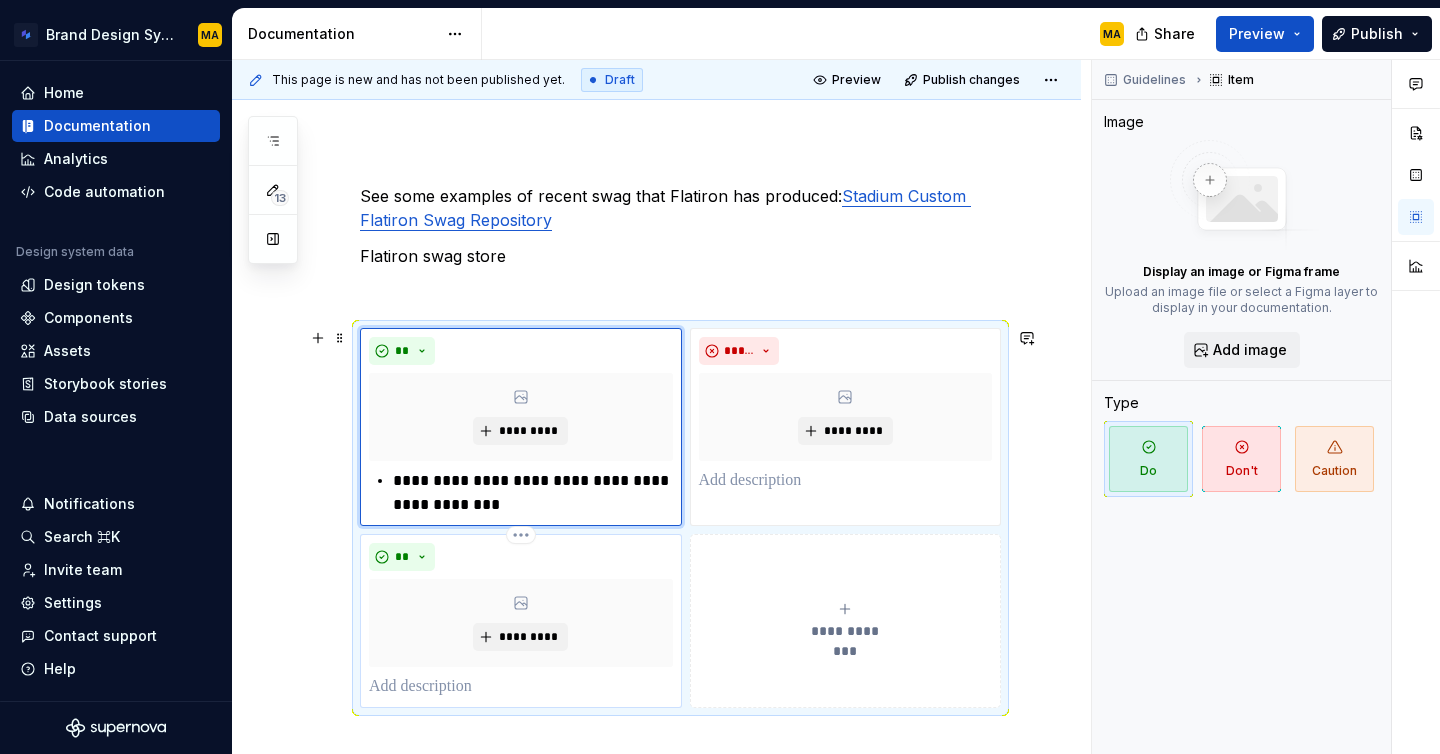 click at bounding box center [521, 687] 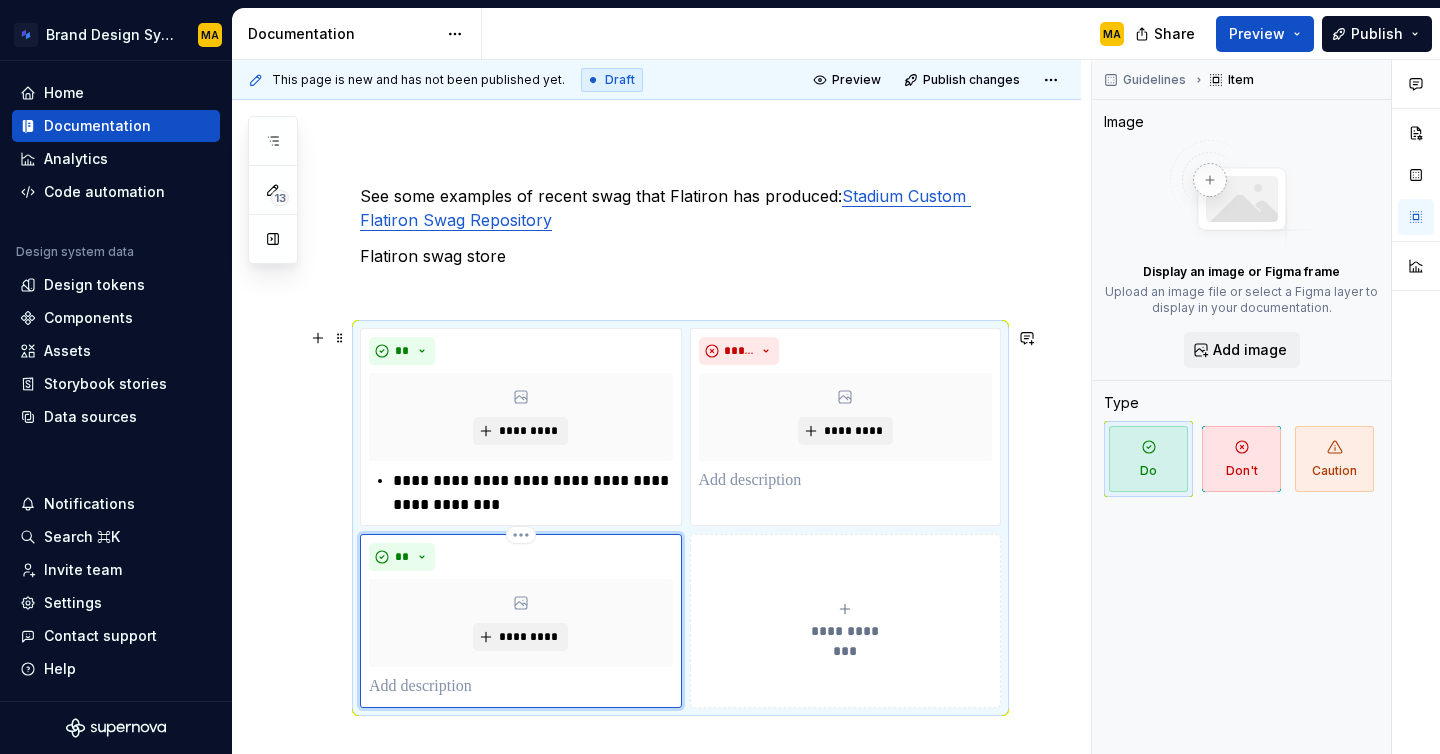 type 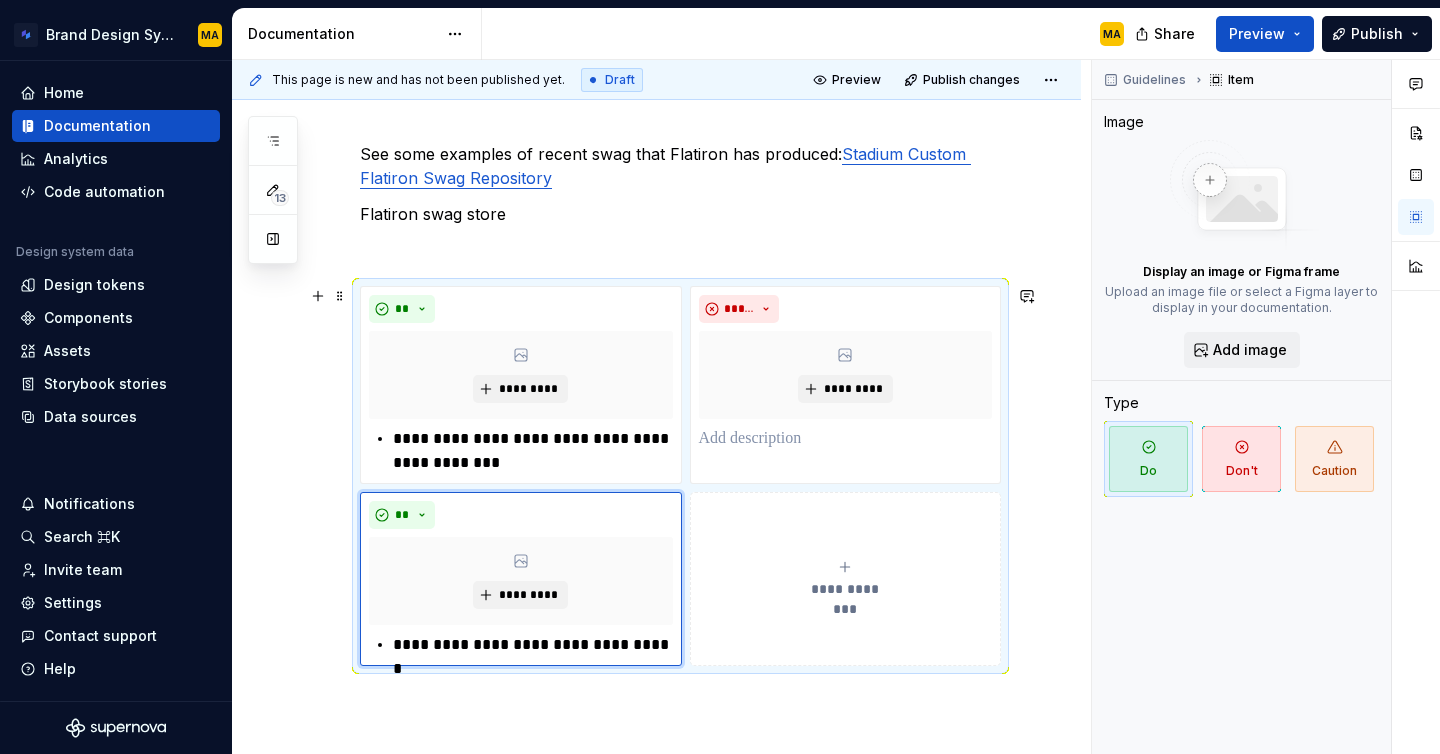 scroll, scrollTop: 271, scrollLeft: 0, axis: vertical 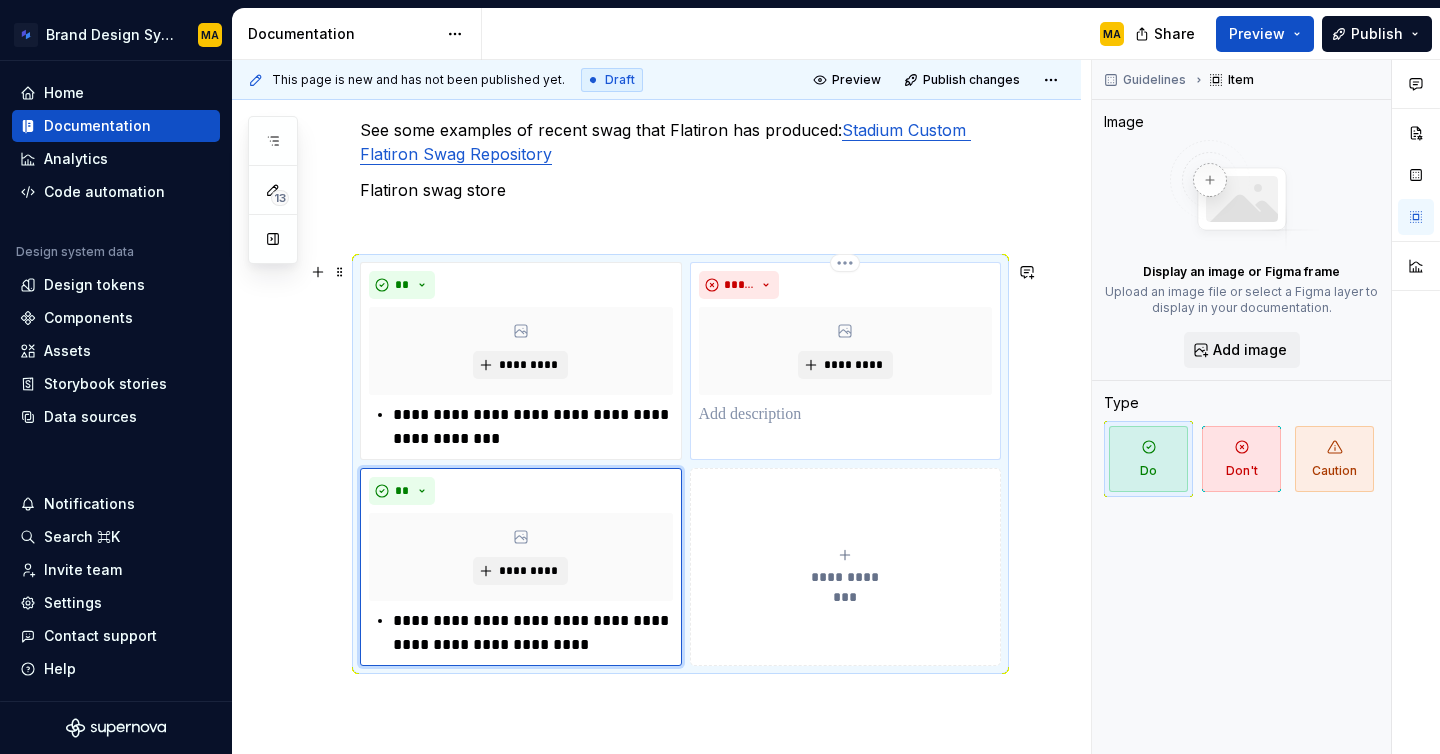 click at bounding box center [846, 415] 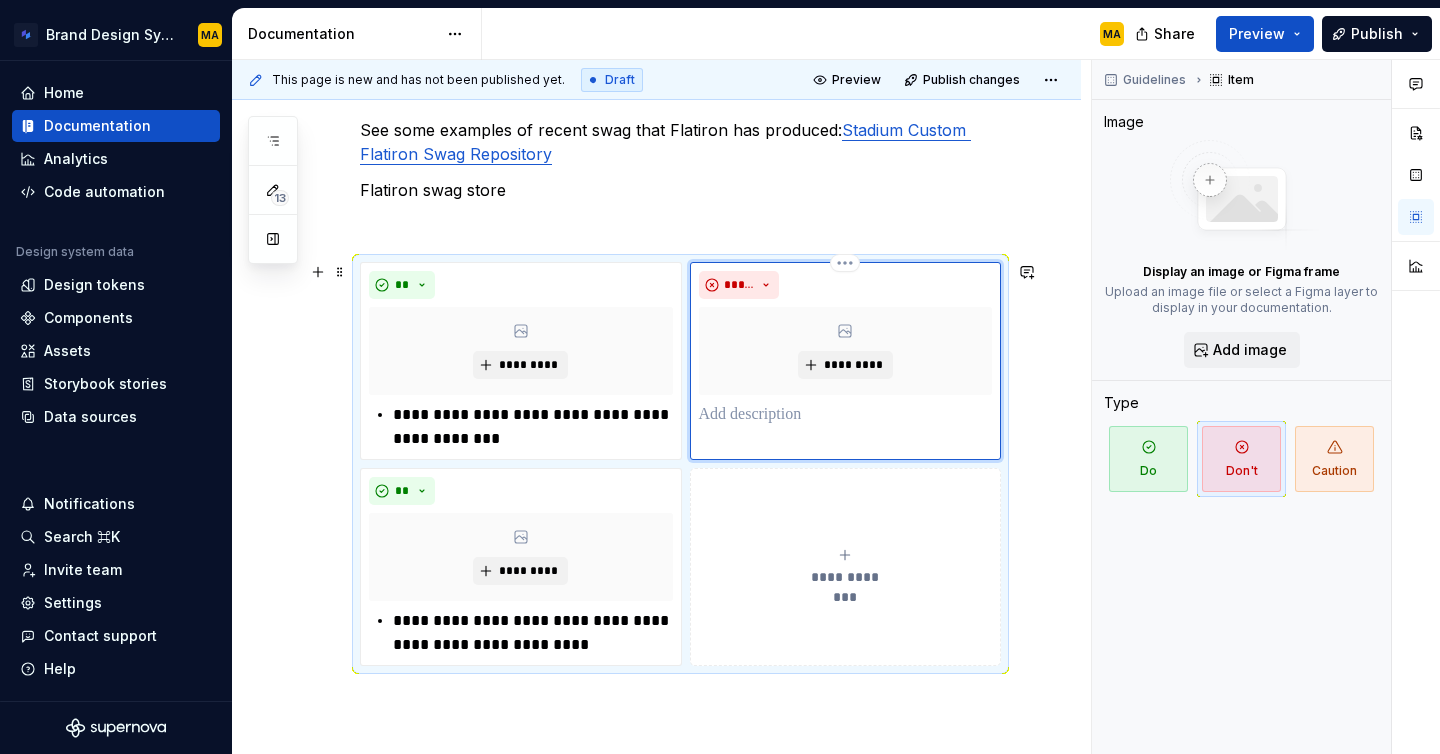 type 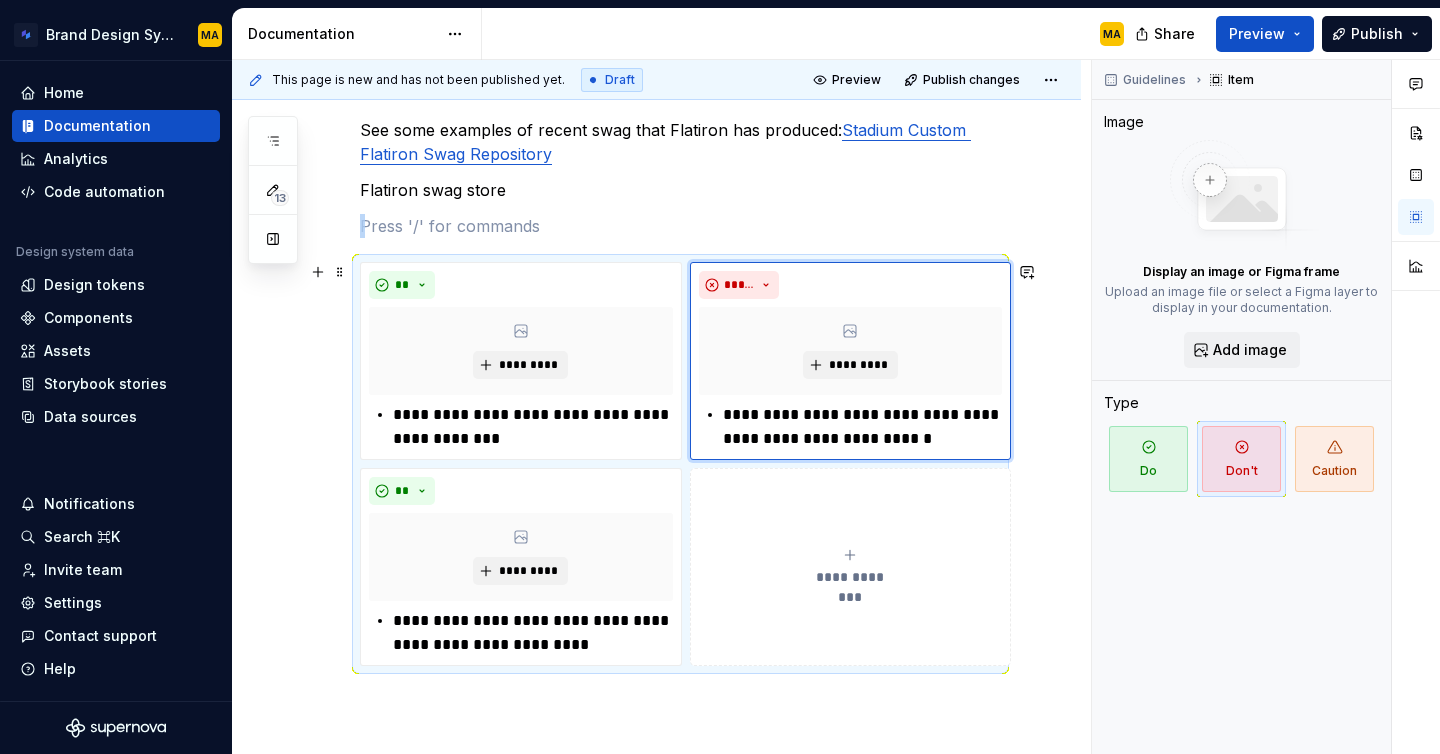 click on "**********" at bounding box center [851, 567] 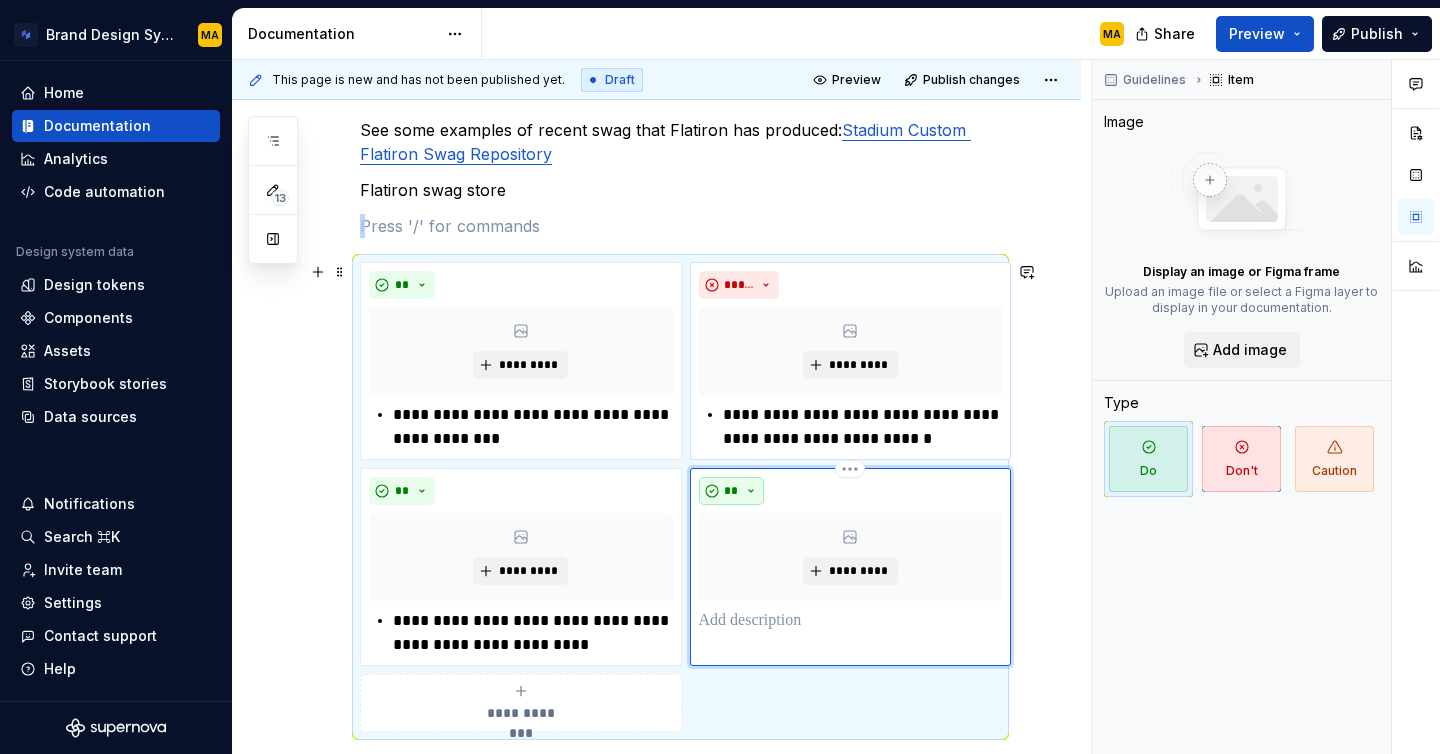 click on "**" at bounding box center (732, 491) 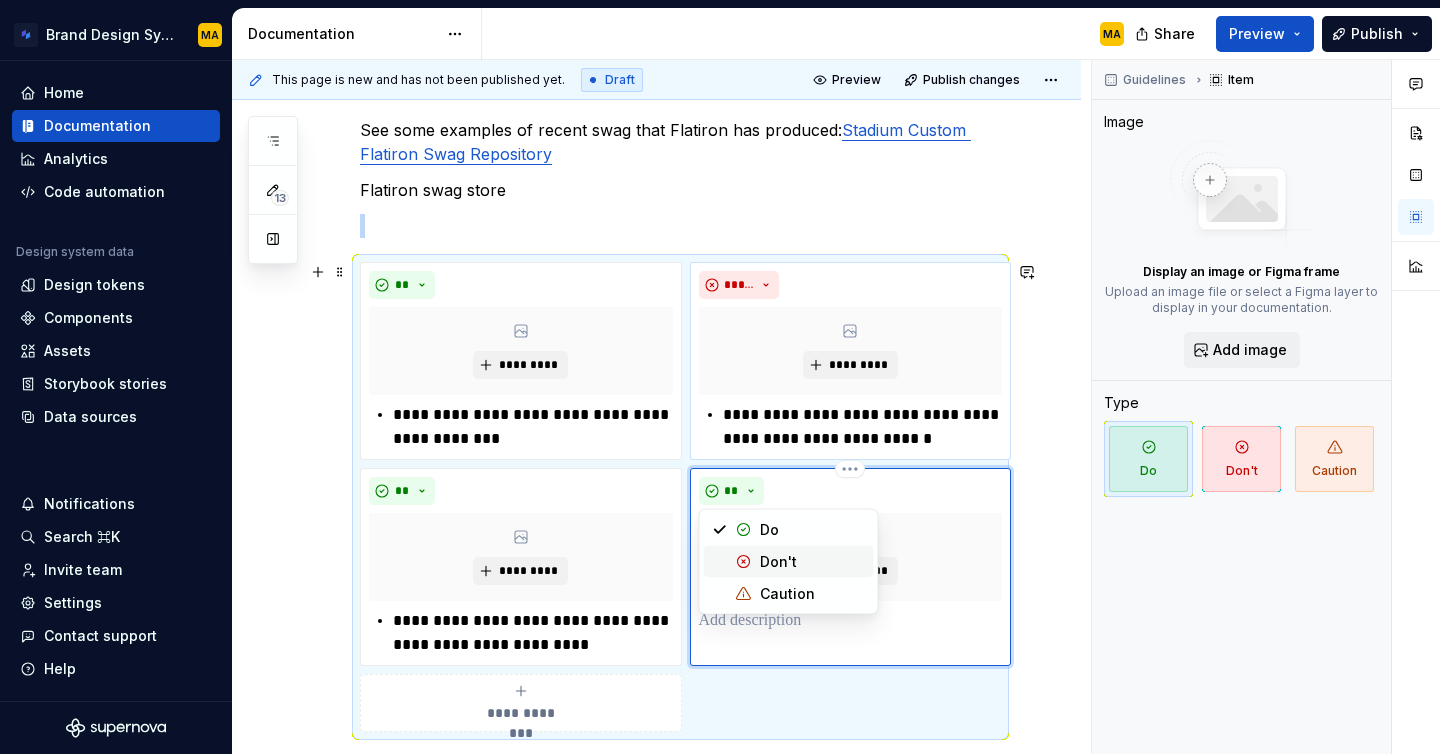 click on "Don't" at bounding box center (789, 562) 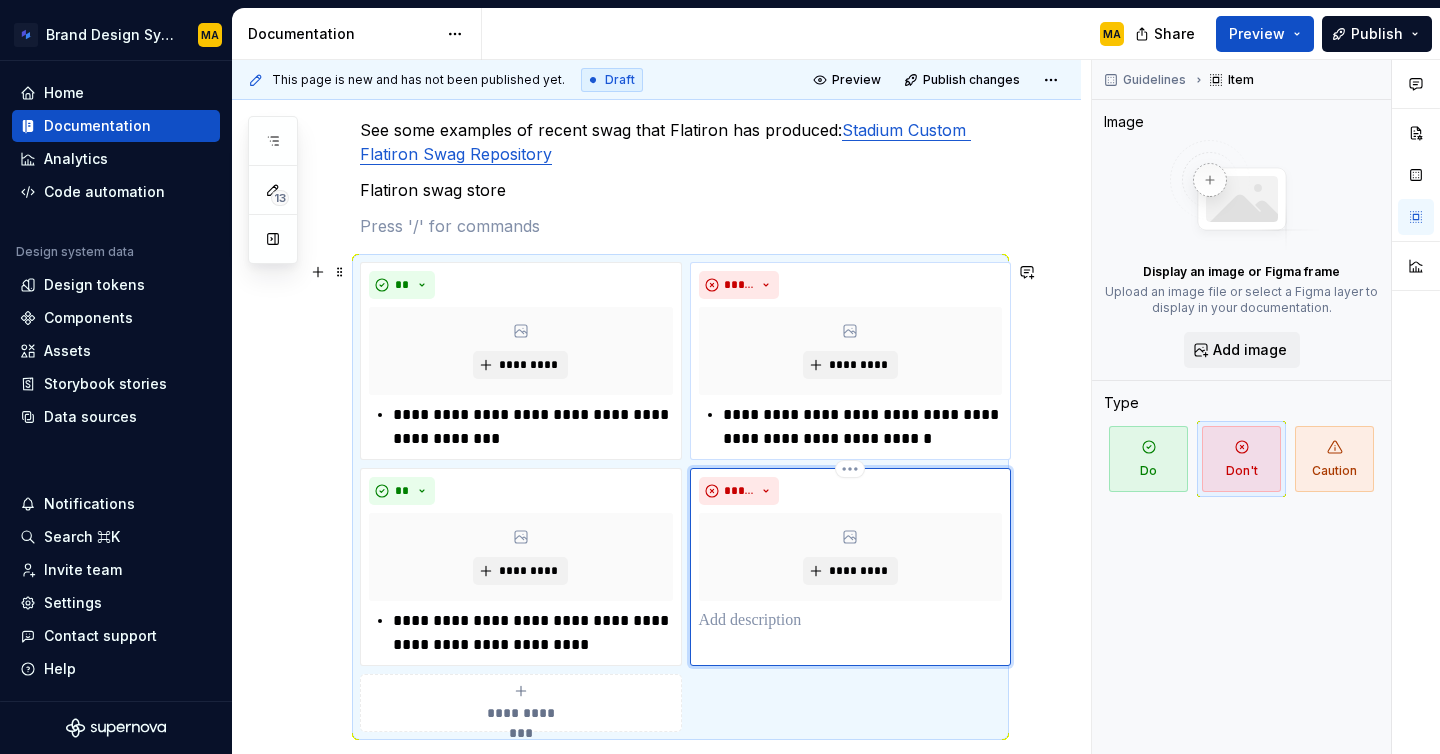 click at bounding box center [851, 621] 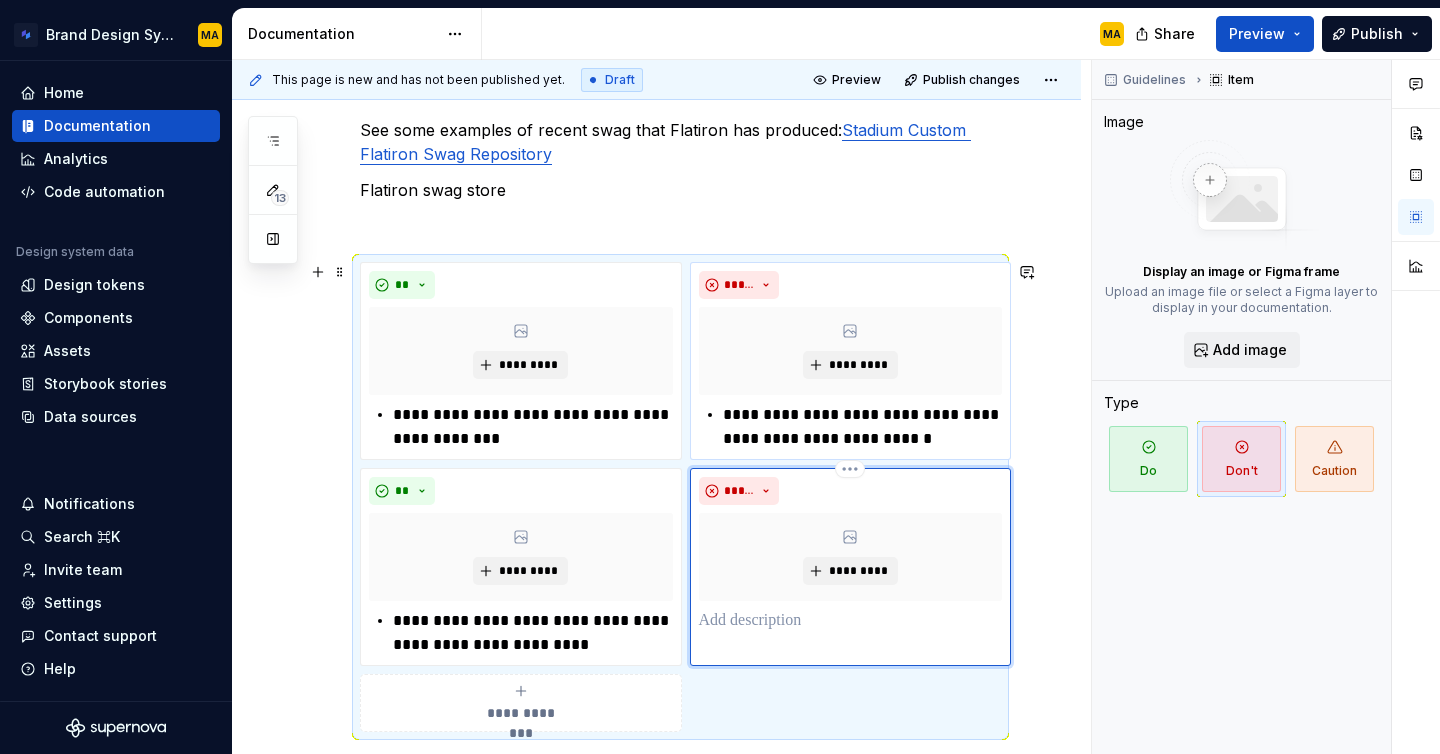 type 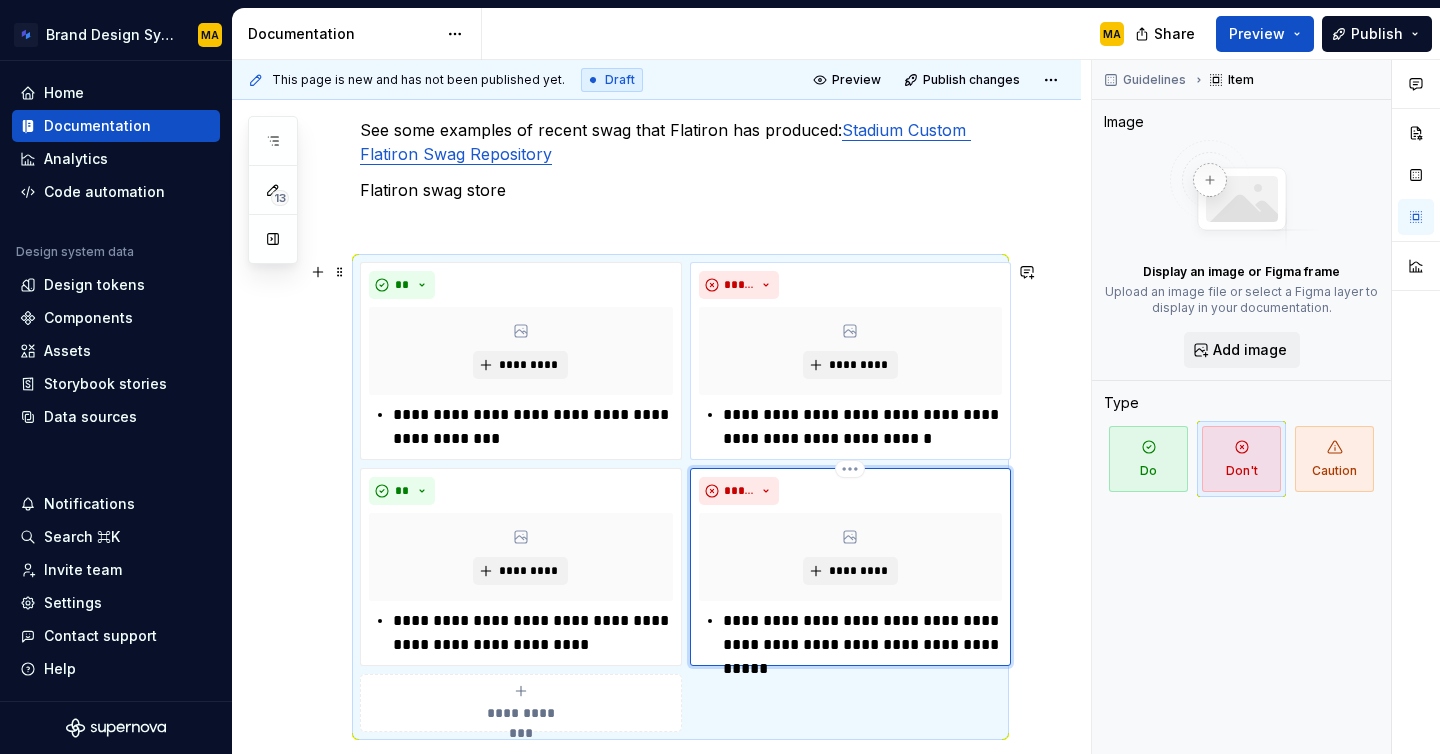 scroll, scrollTop: 295, scrollLeft: 0, axis: vertical 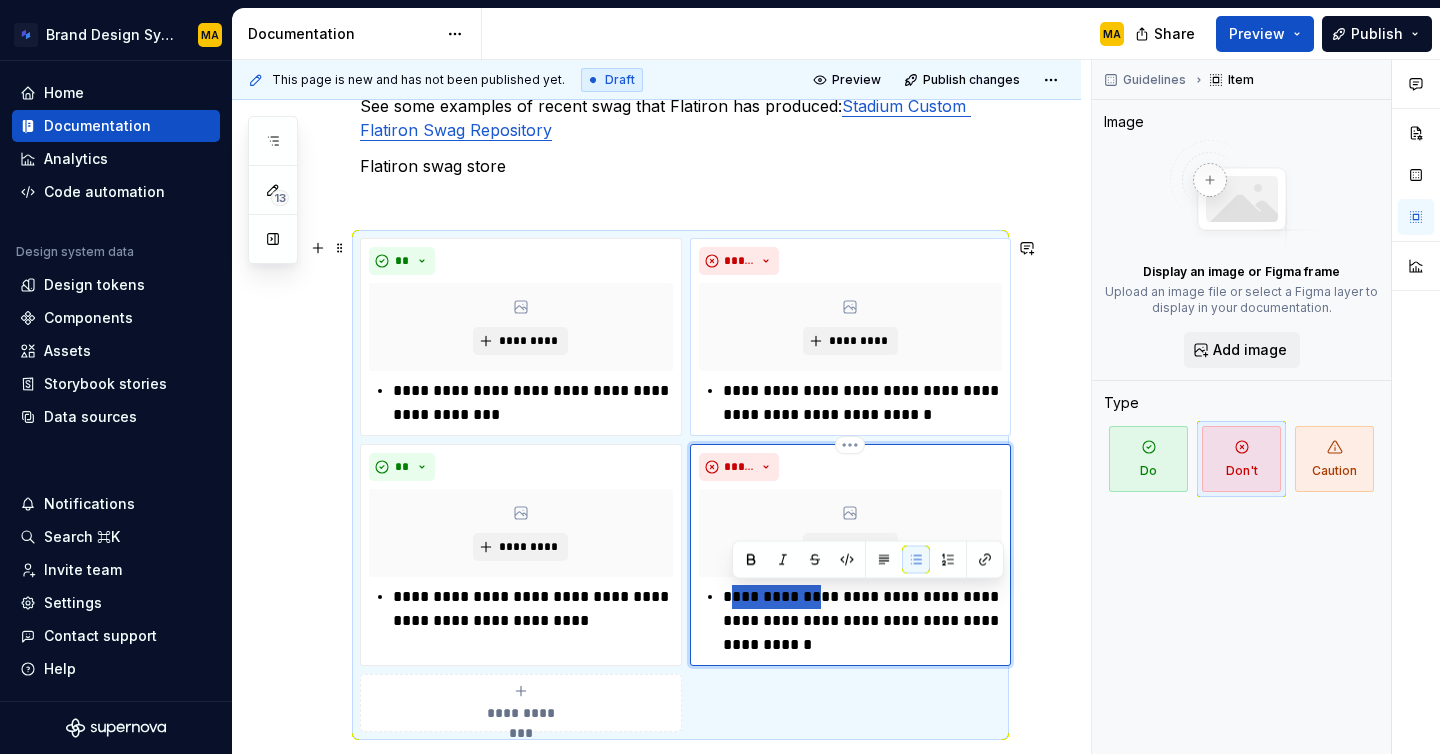 drag, startPoint x: 819, startPoint y: 593, endPoint x: 728, endPoint y: 593, distance: 91 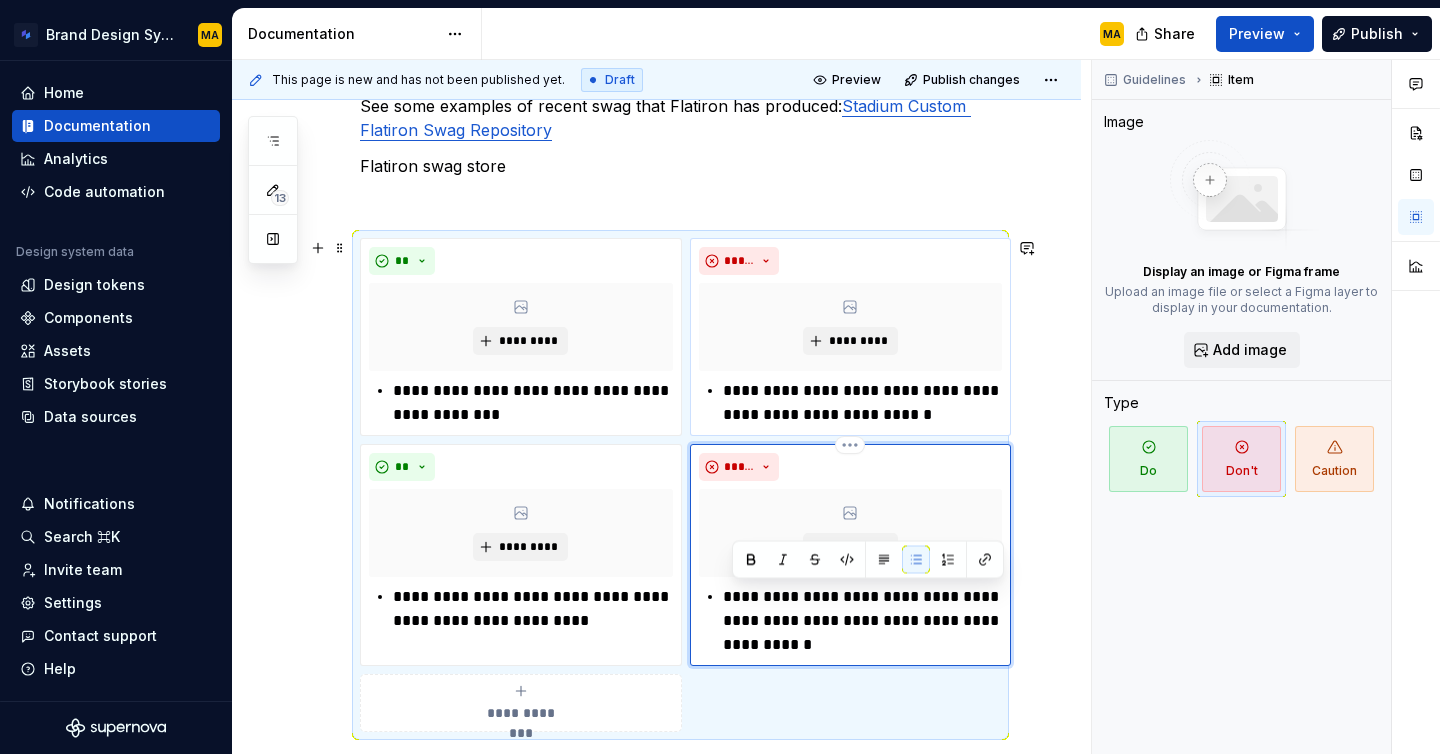 click on "**********" at bounding box center [863, 621] 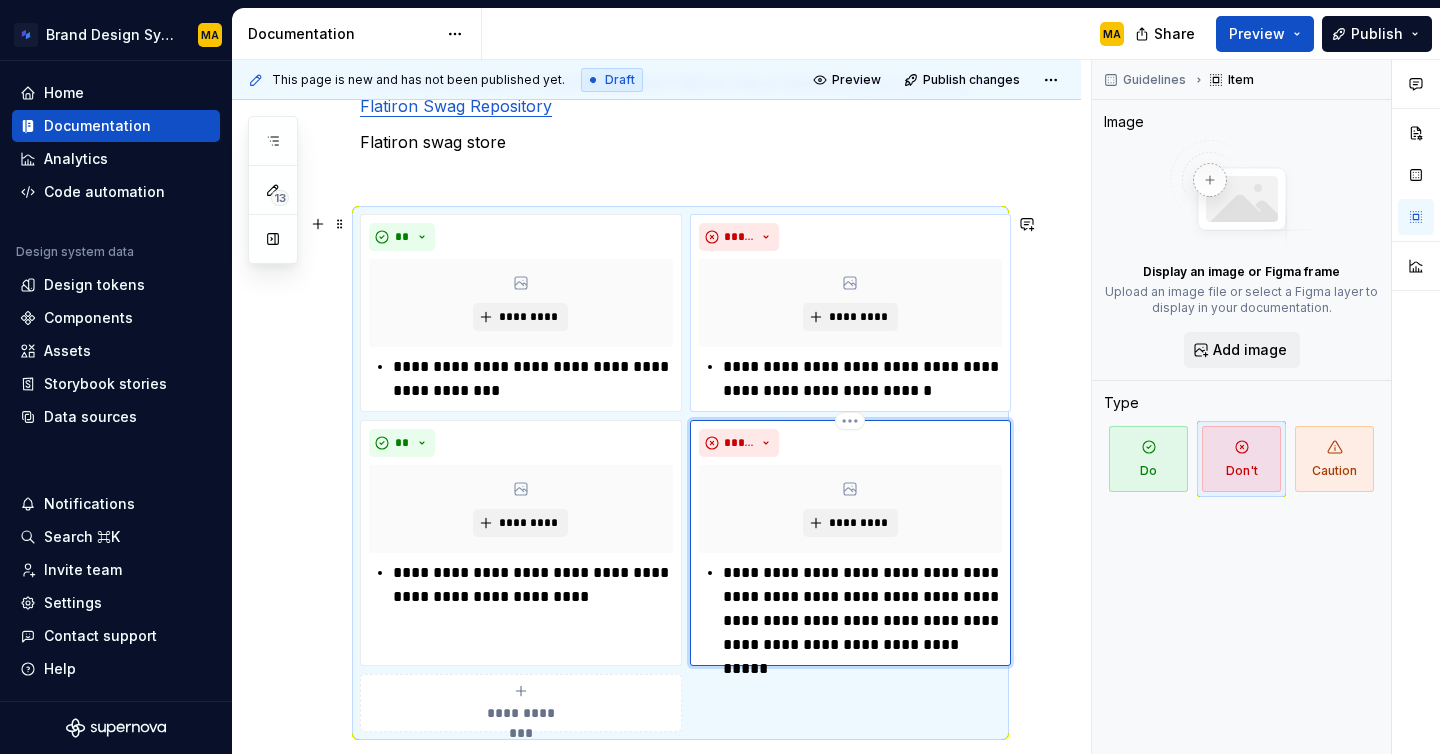 scroll, scrollTop: 343, scrollLeft: 0, axis: vertical 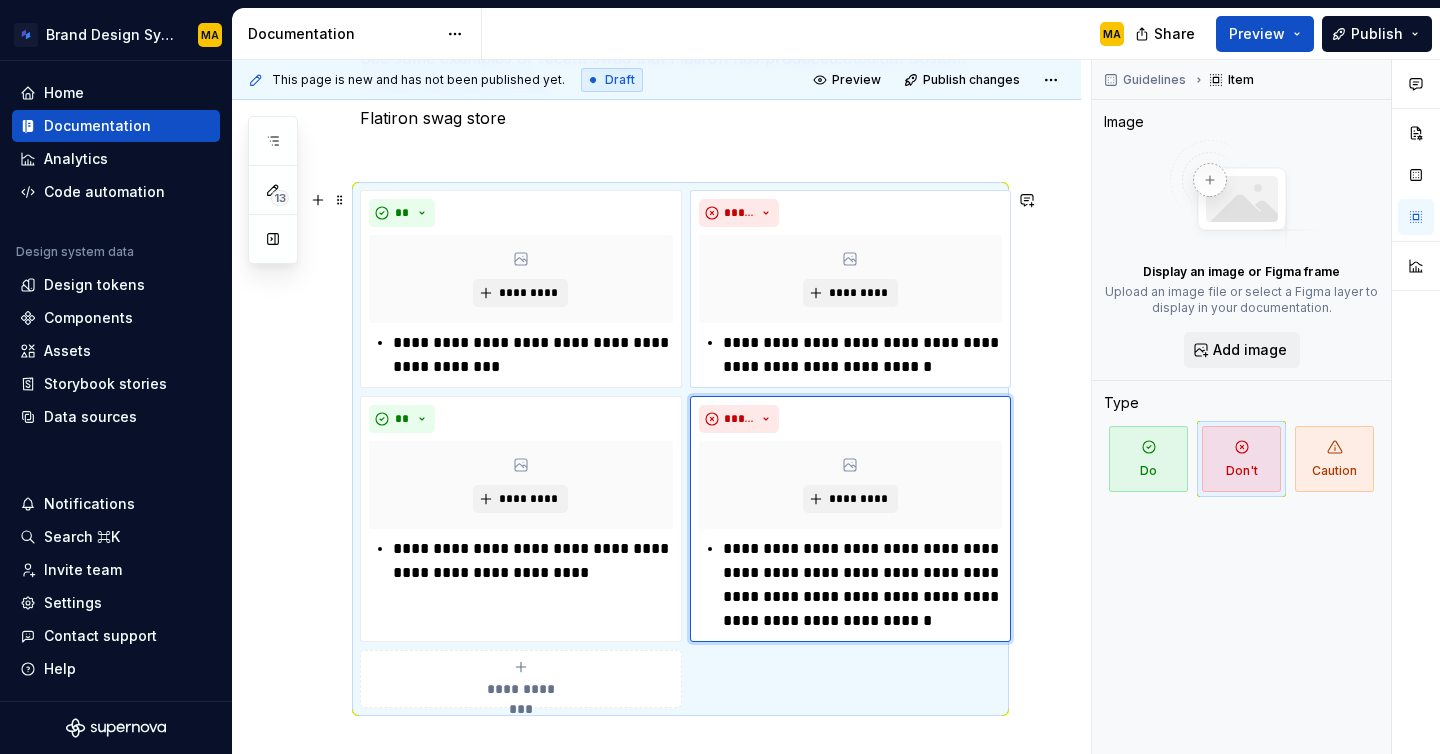 click on "**********" at bounding box center (521, 679) 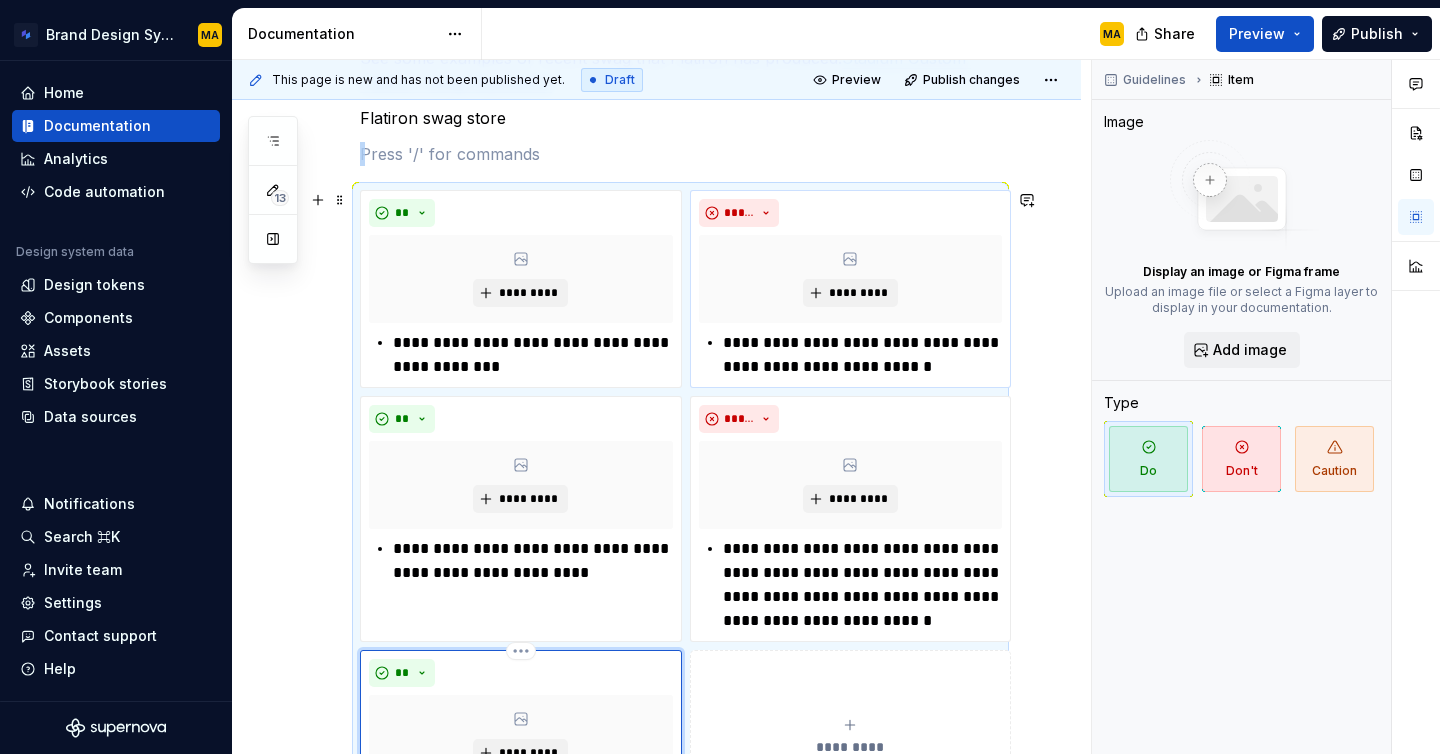 type on "*" 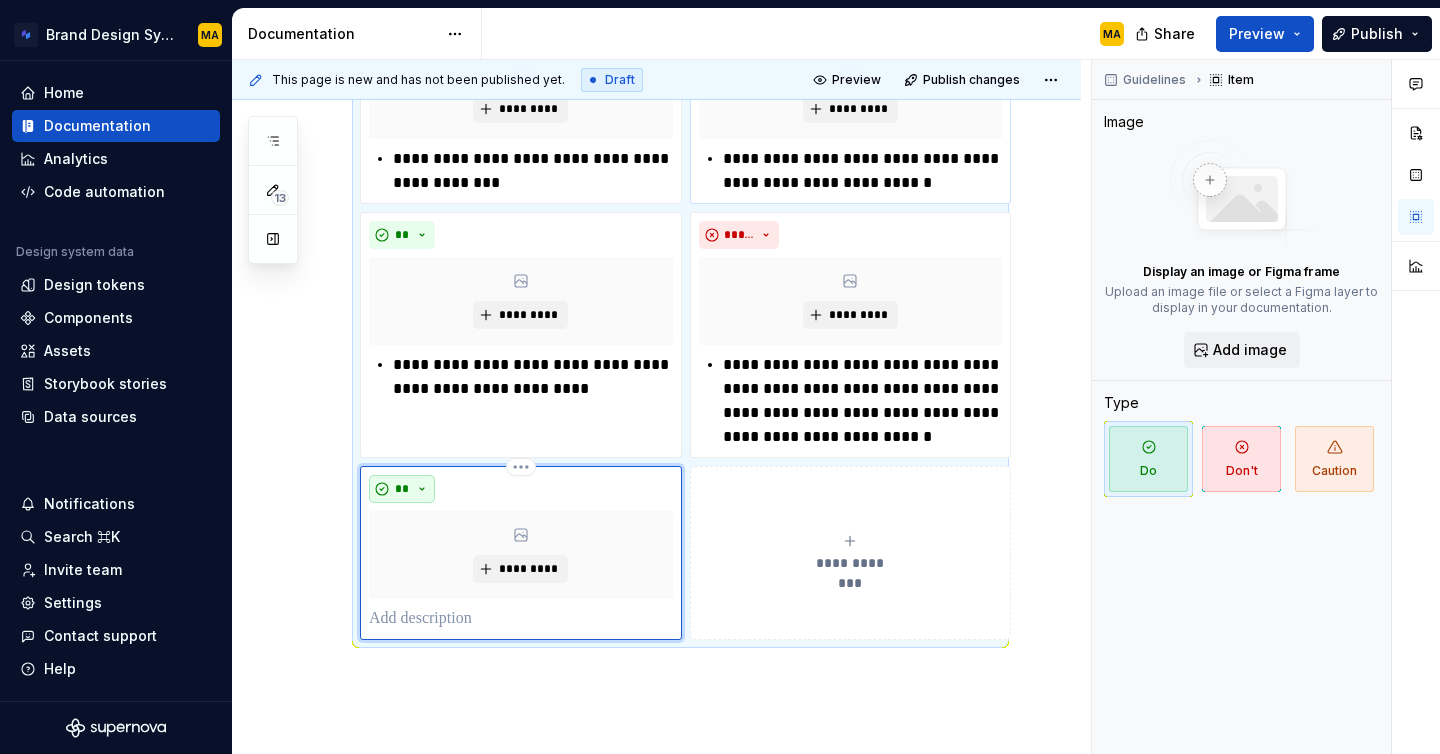 click on "**" at bounding box center [402, 489] 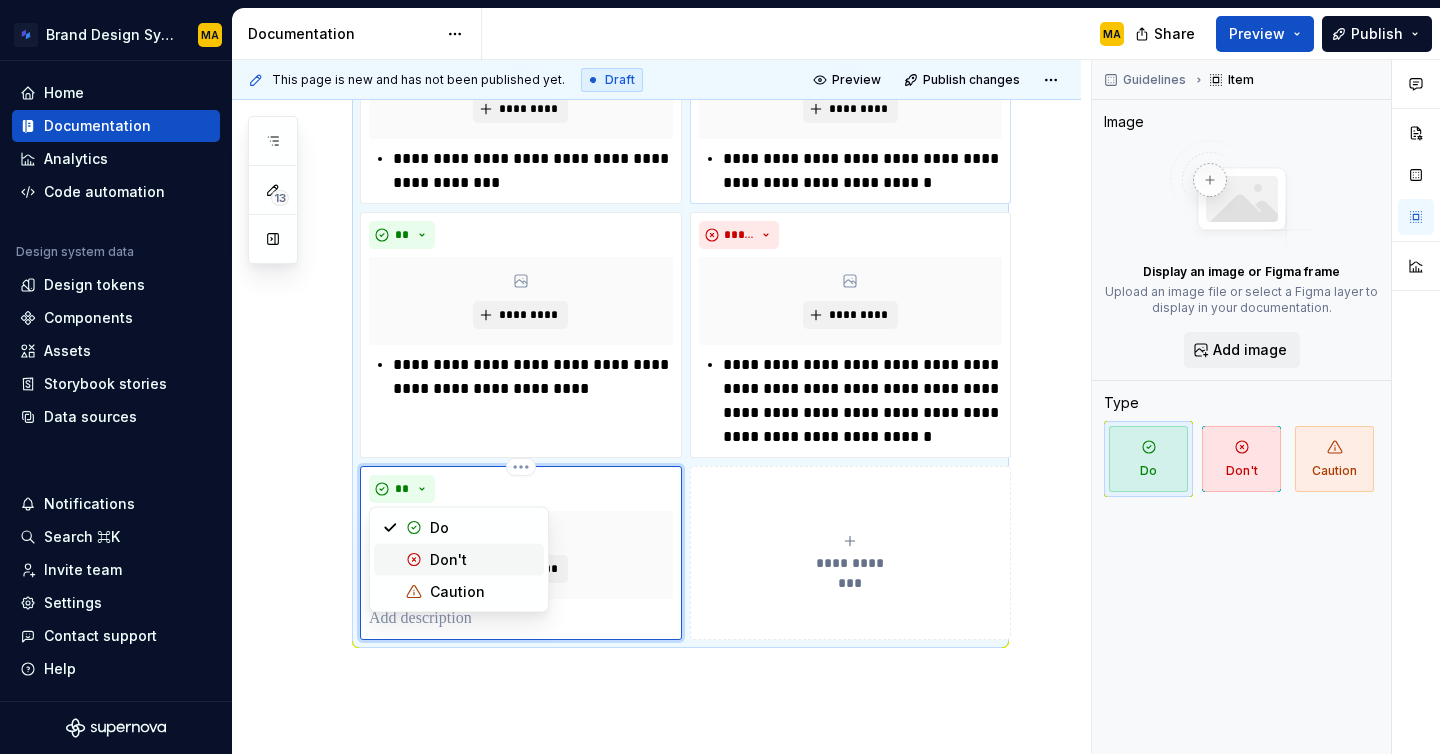 click on "Don't" at bounding box center (448, 560) 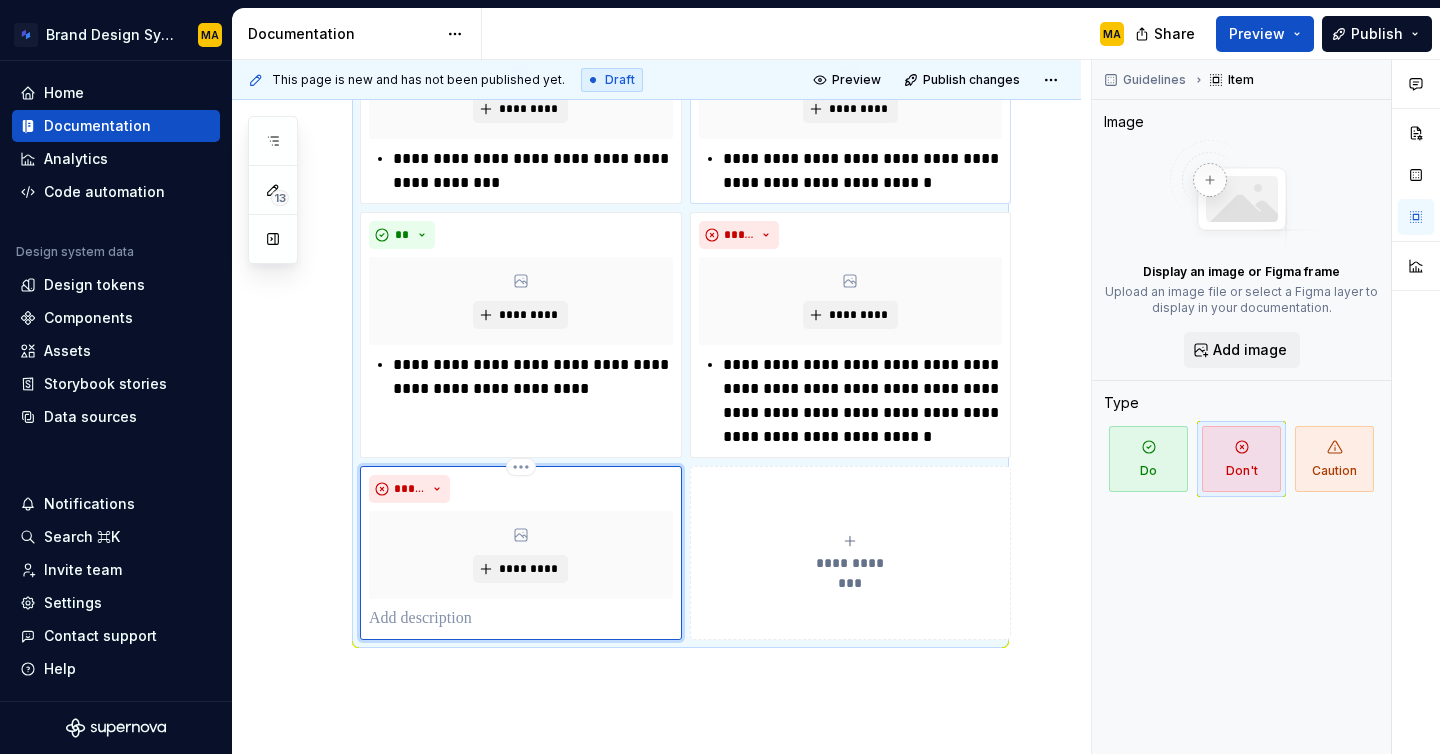 click at bounding box center [521, 619] 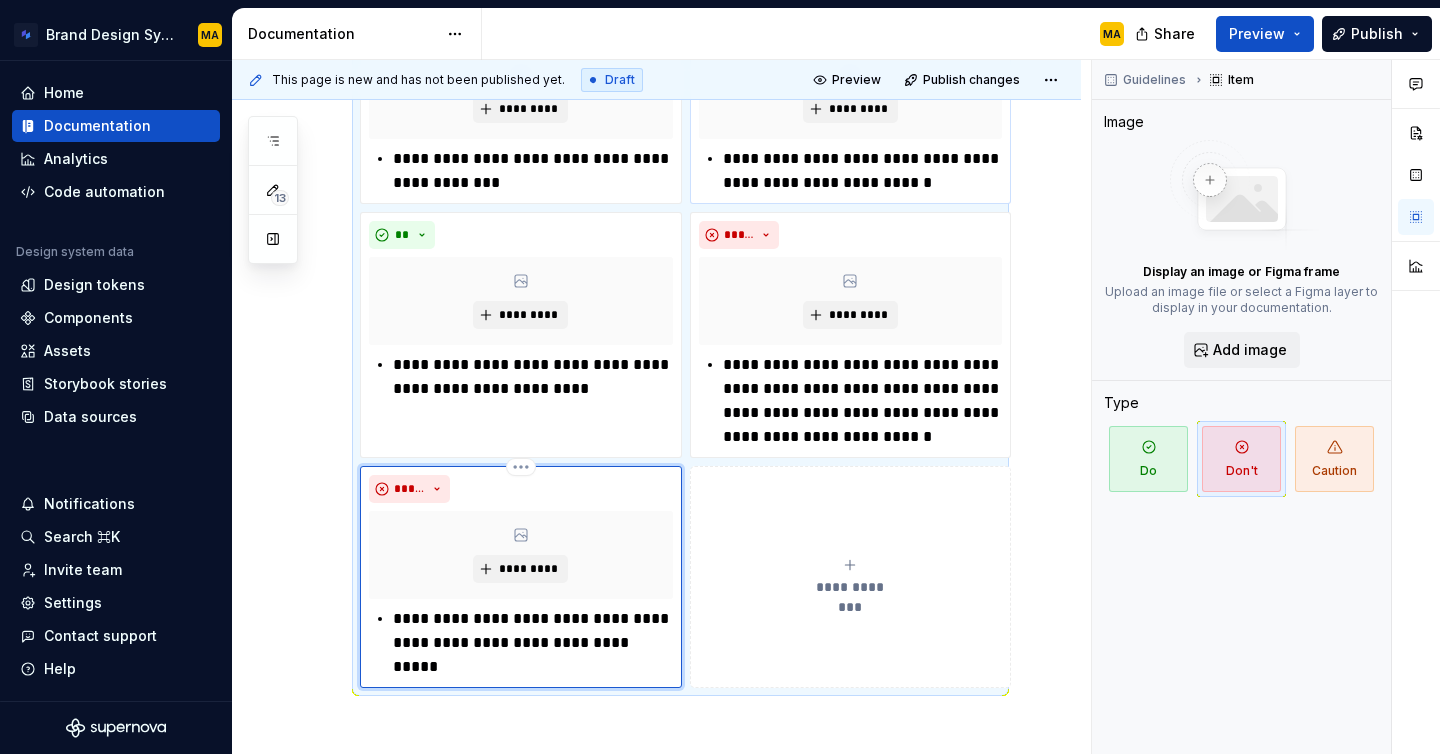 scroll, scrollTop: 549, scrollLeft: 0, axis: vertical 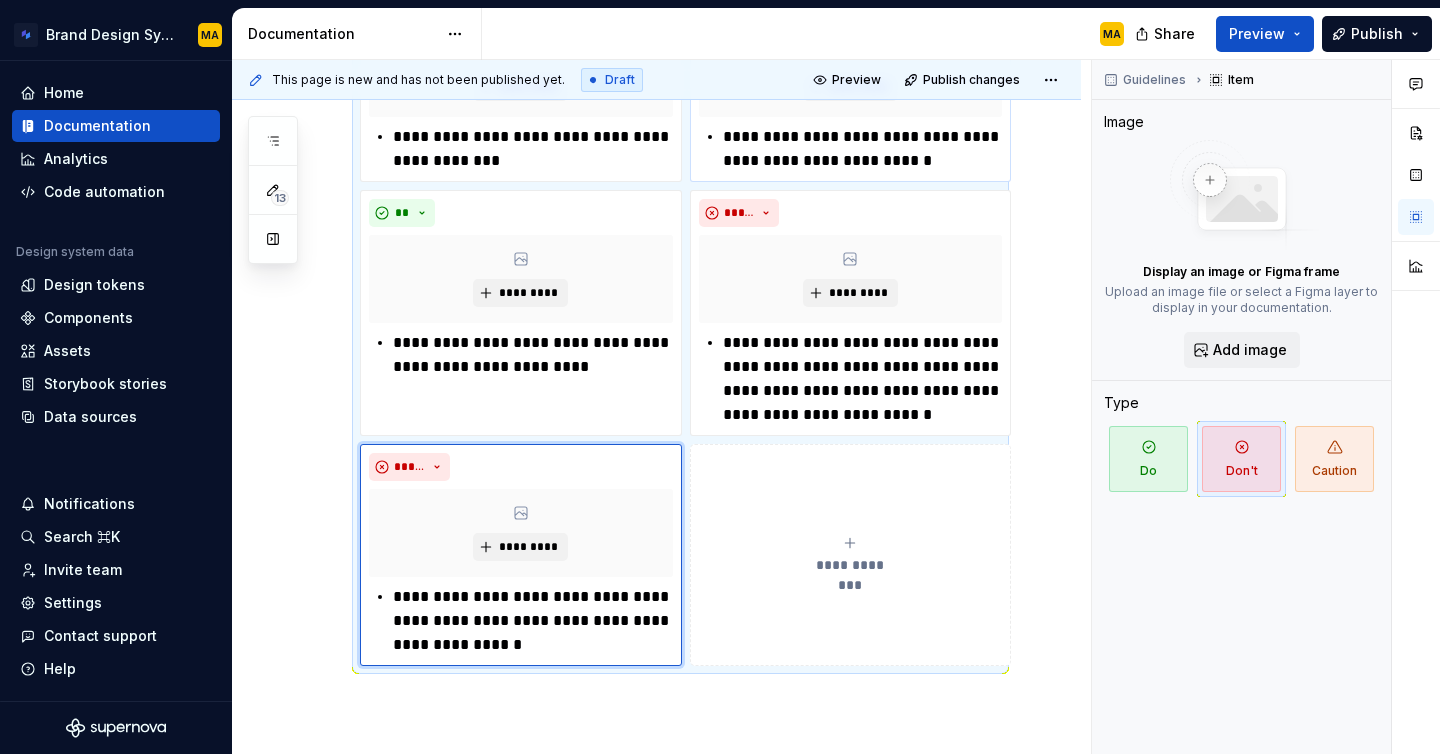 click on "**********" at bounding box center [656, 354] 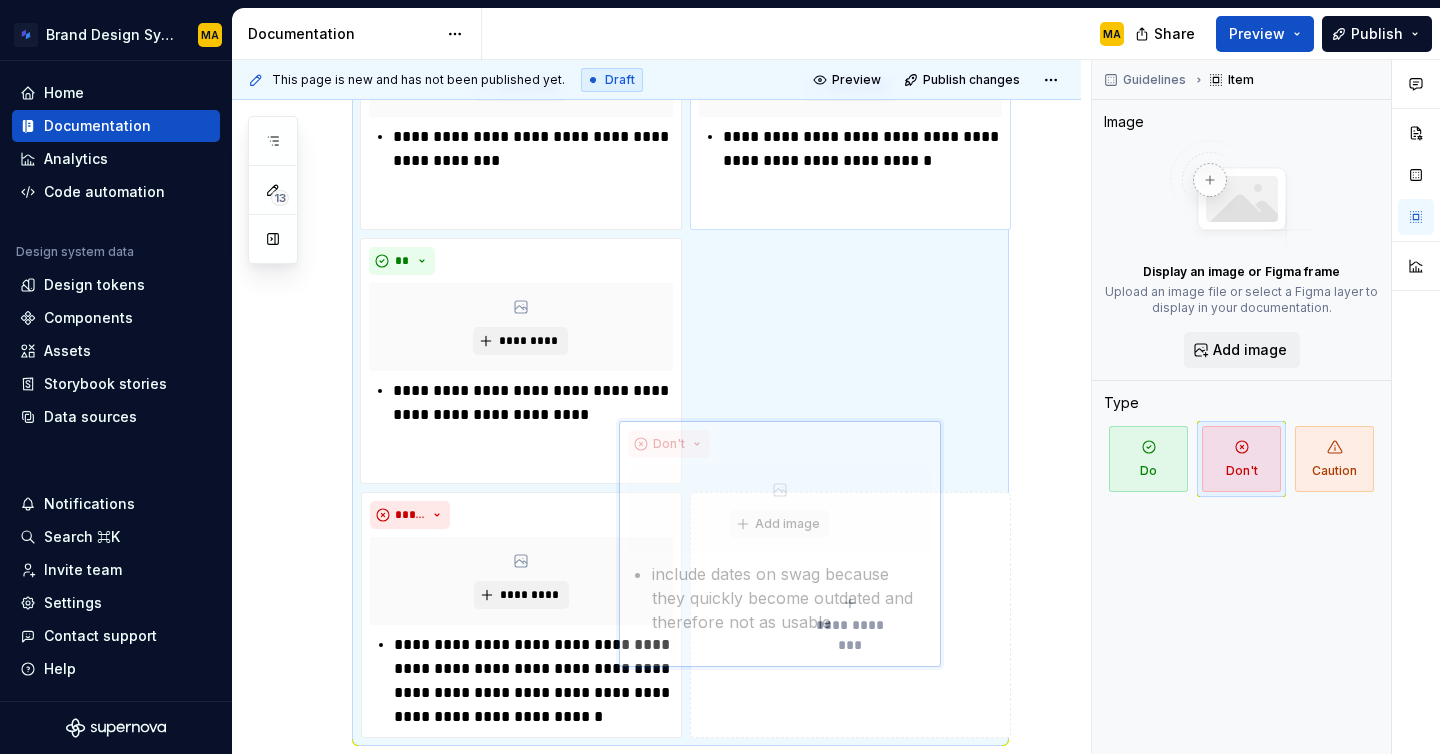 scroll, scrollTop: 597, scrollLeft: 0, axis: vertical 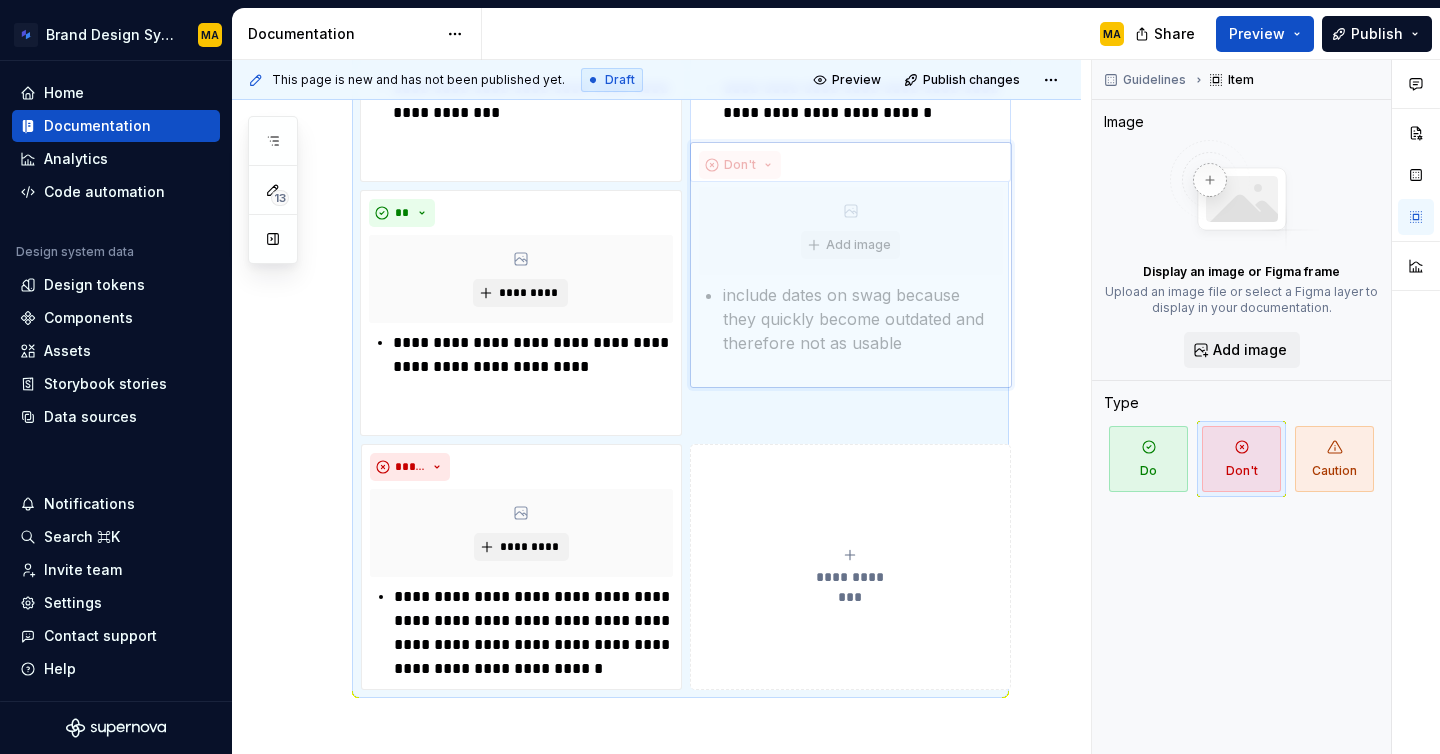 drag, startPoint x: 486, startPoint y: 481, endPoint x: 802, endPoint y: 478, distance: 316.01425 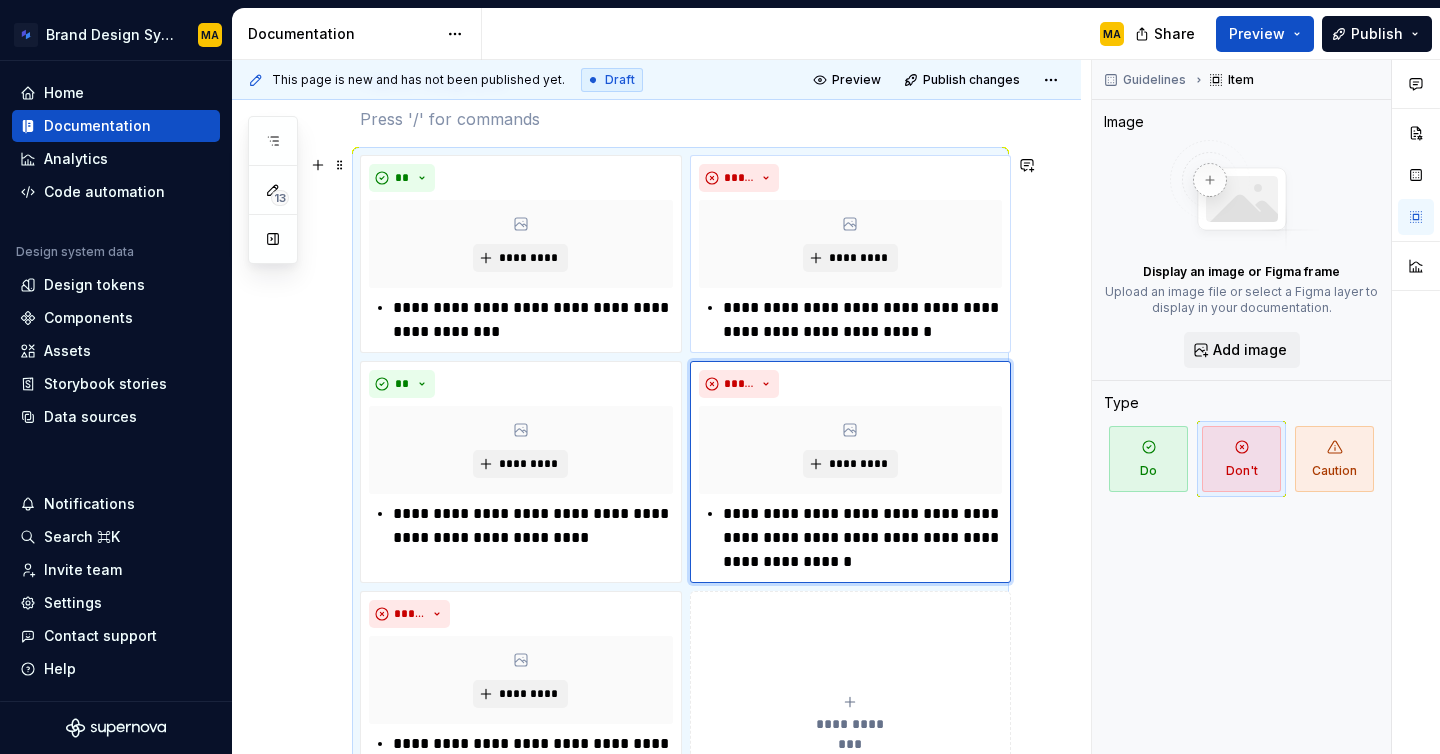 scroll, scrollTop: 383, scrollLeft: 0, axis: vertical 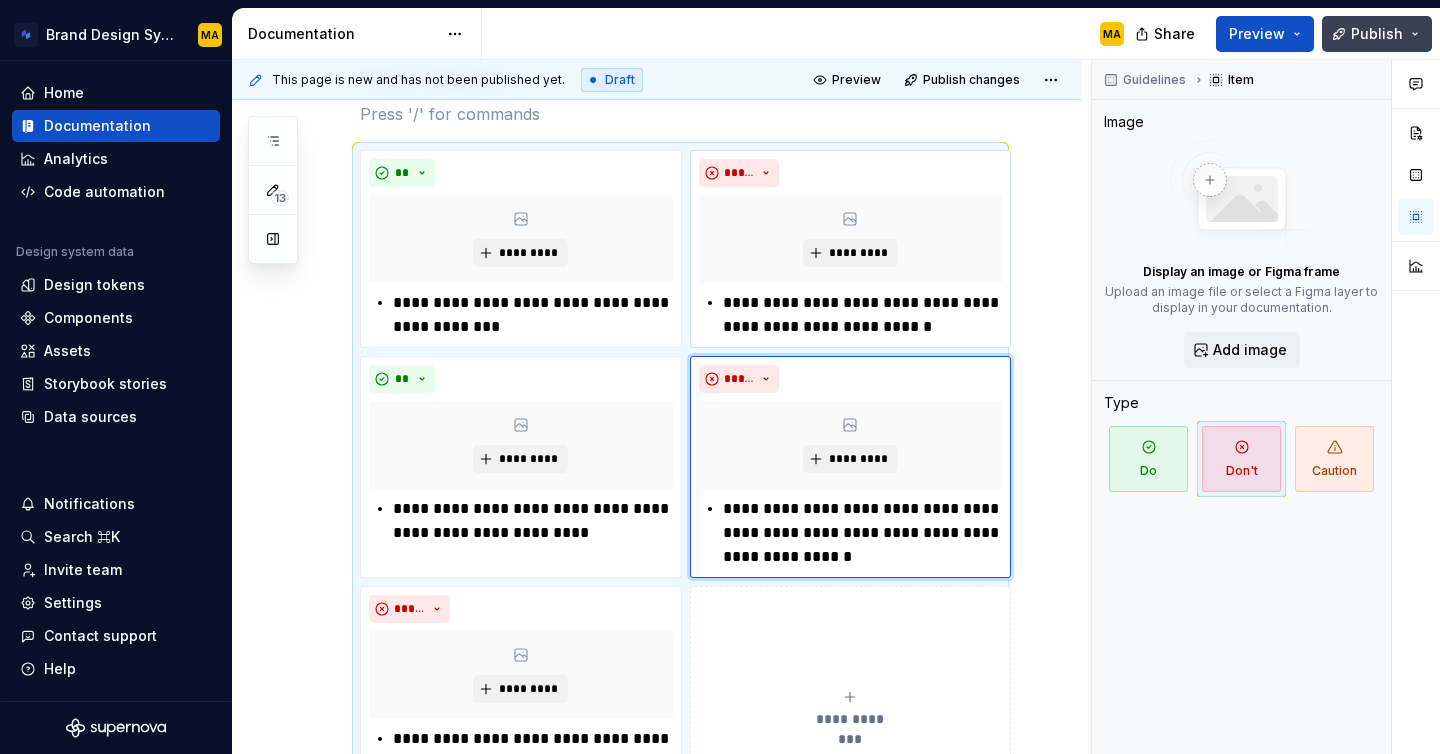 click on "Publish" at bounding box center (1377, 34) 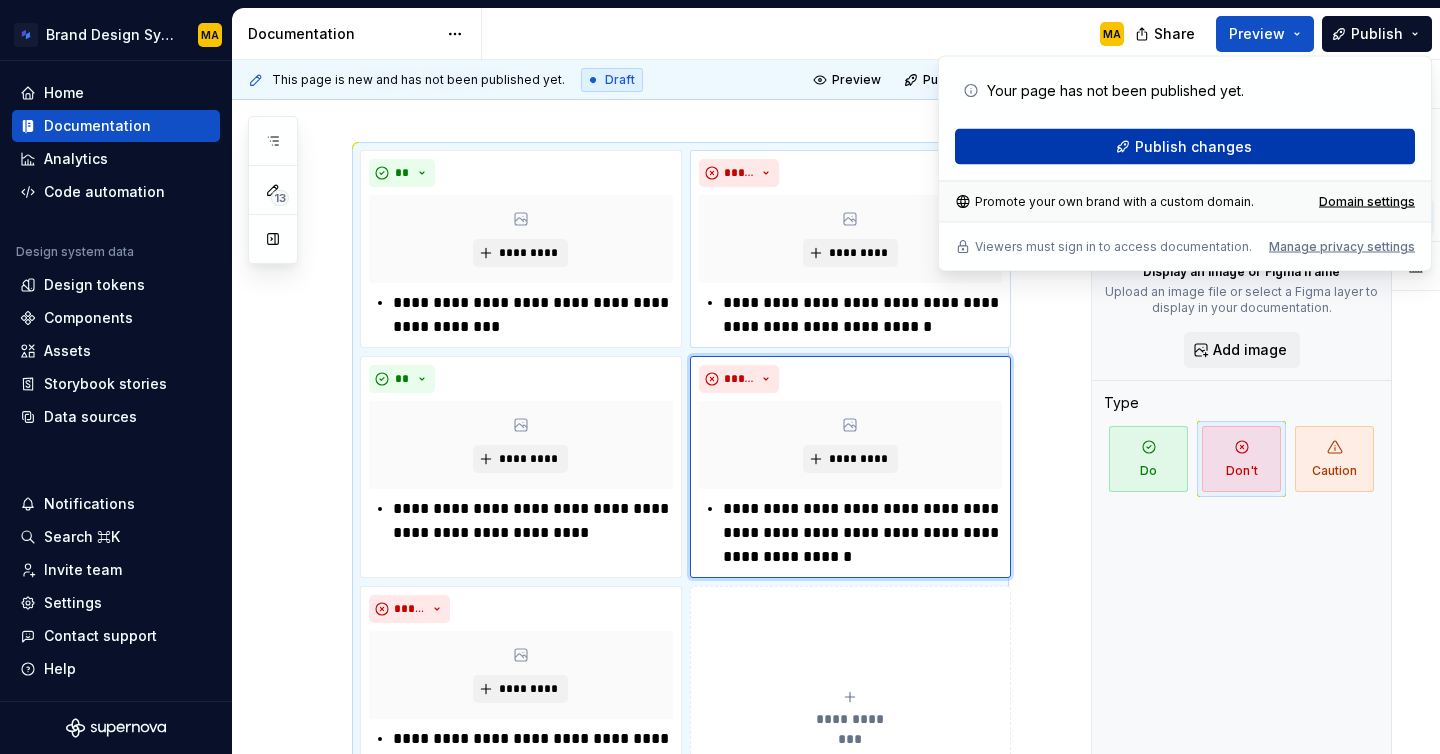 click on "Publish changes" at bounding box center (1193, 147) 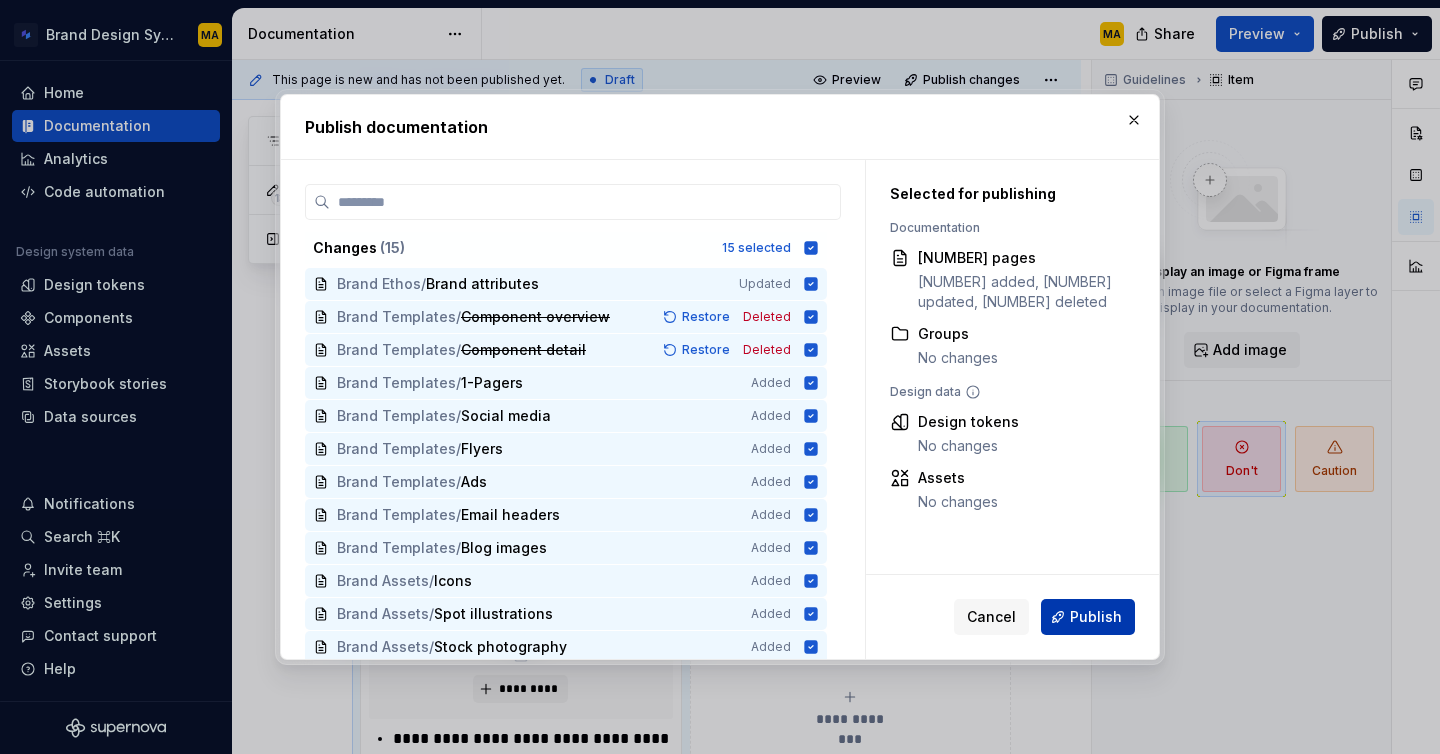 click on "Publish" at bounding box center [1096, 617] 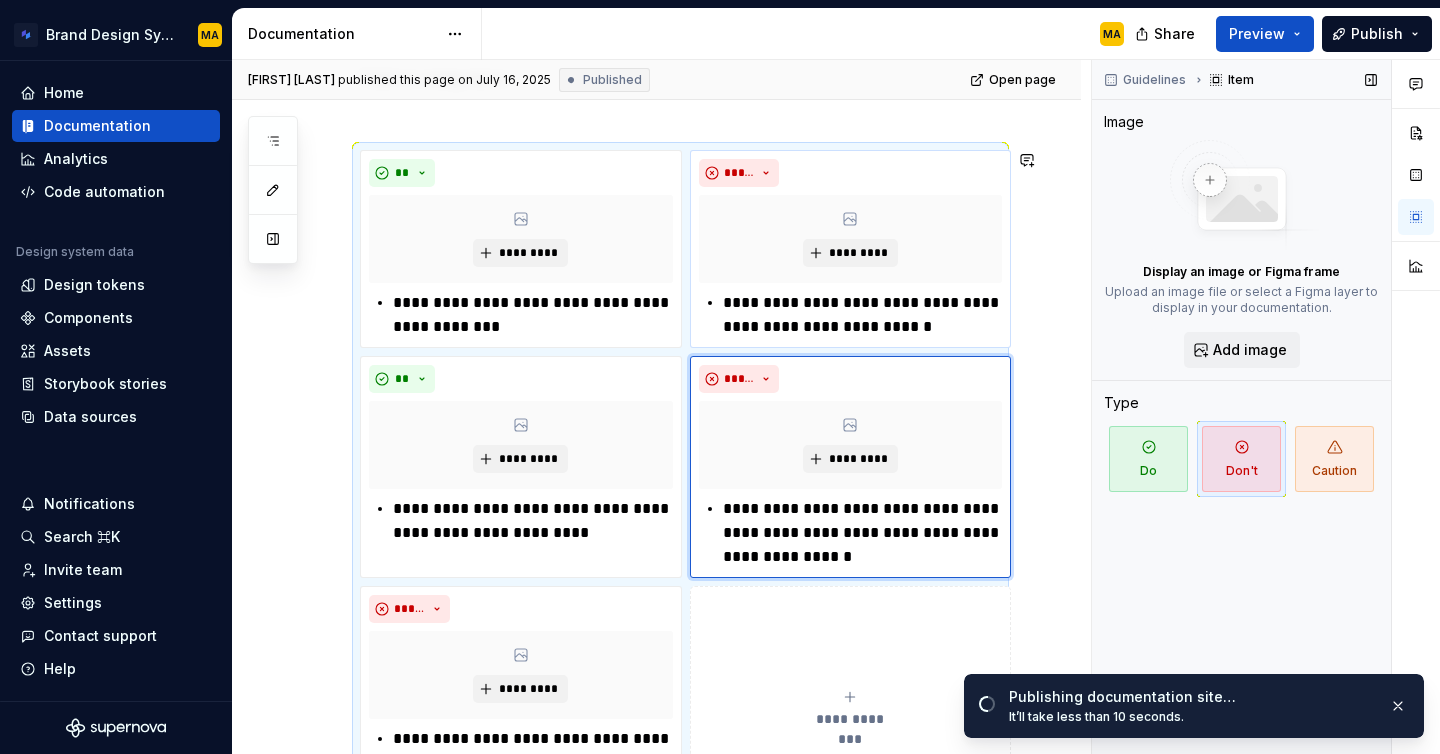 type on "*" 